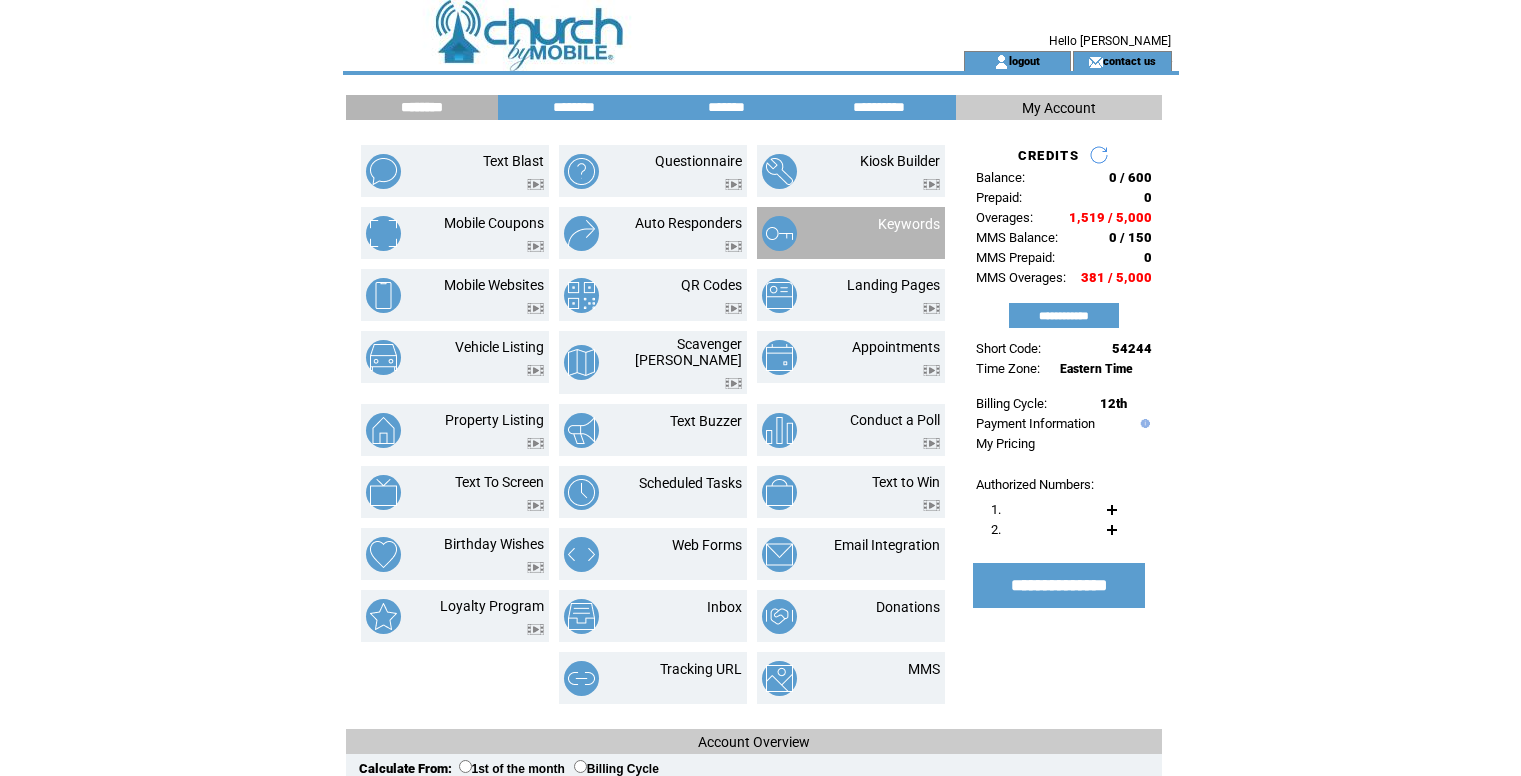 scroll, scrollTop: 0, scrollLeft: 0, axis: both 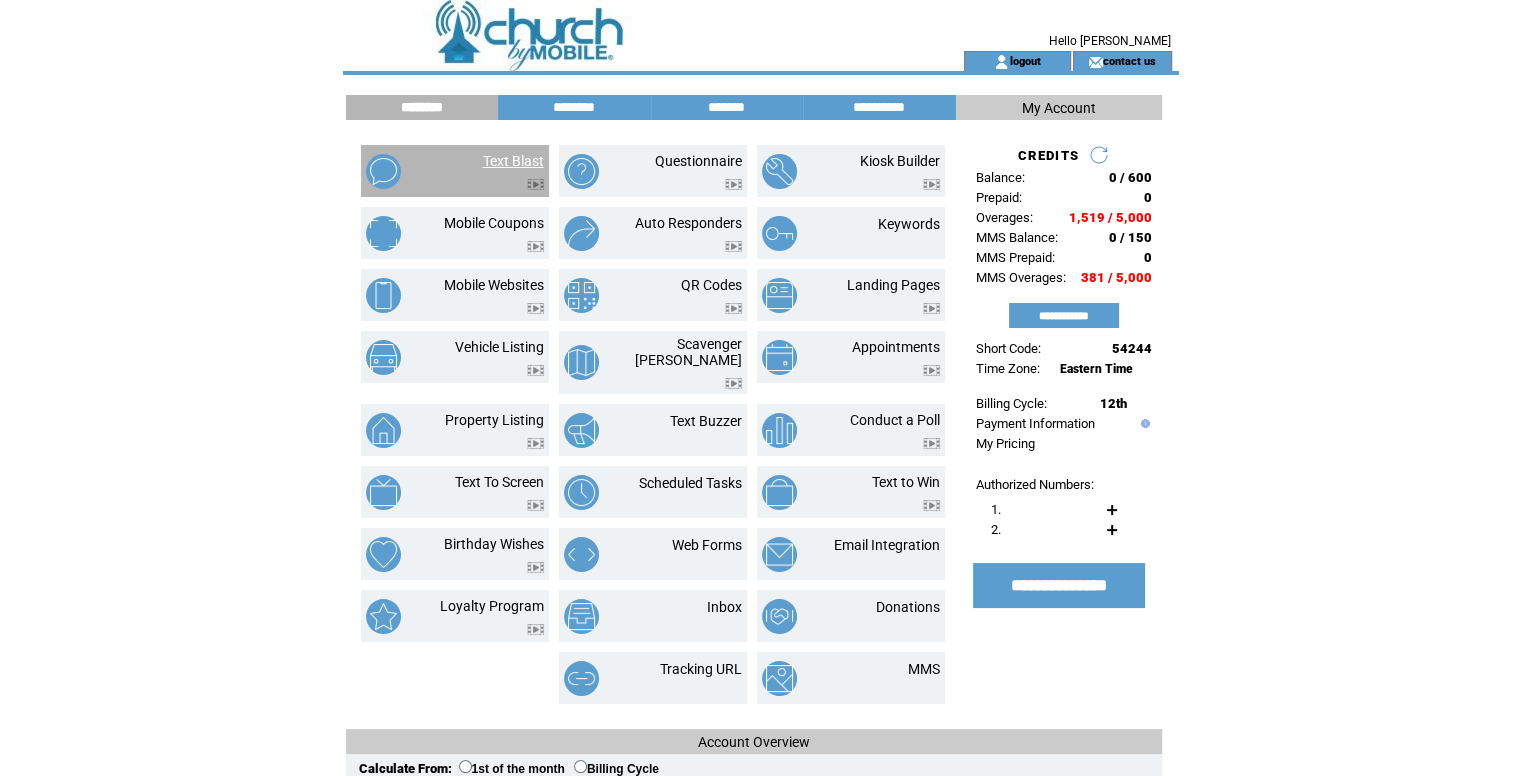 click on "Text Blast" at bounding box center [513, 161] 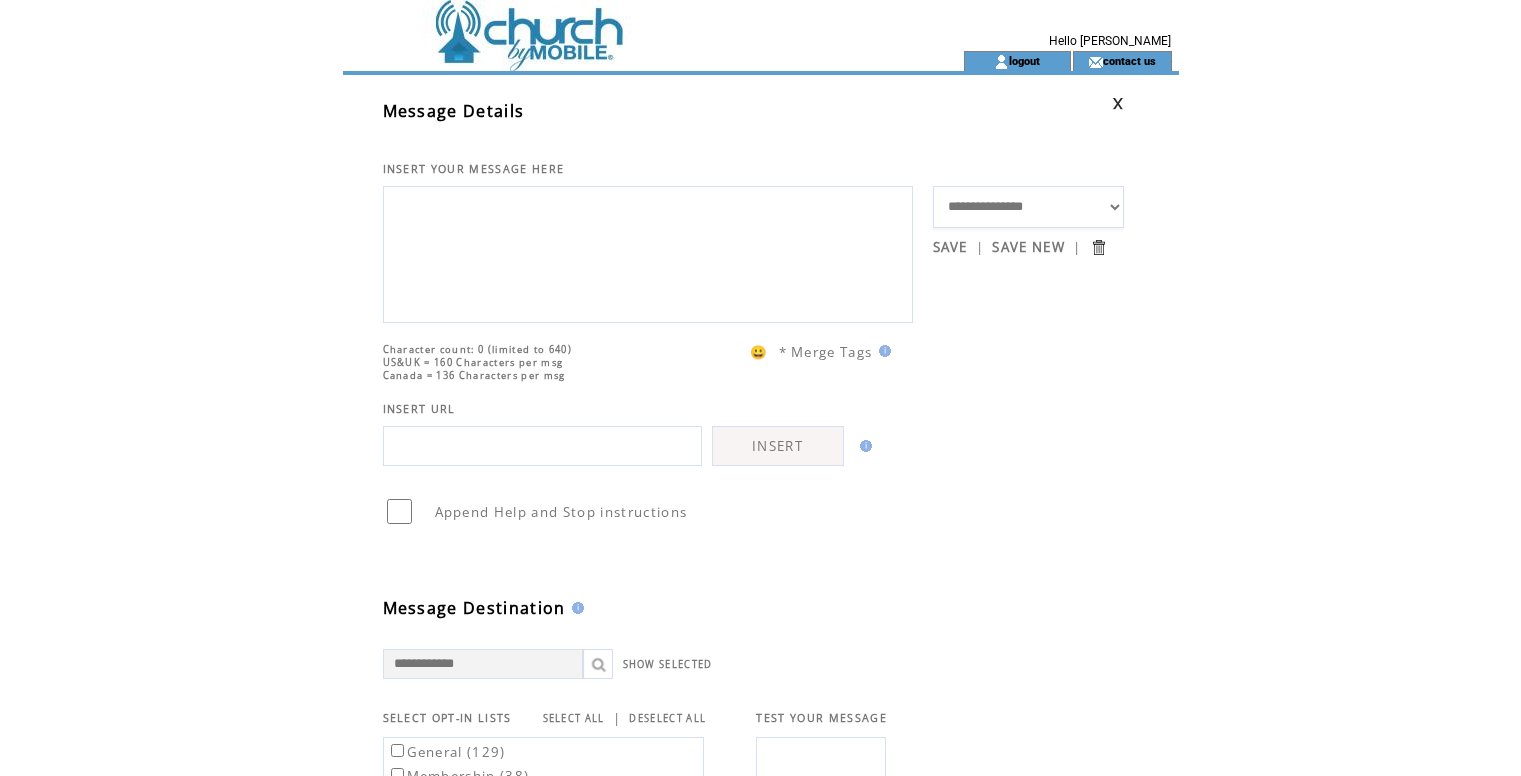 scroll, scrollTop: 0, scrollLeft: 0, axis: both 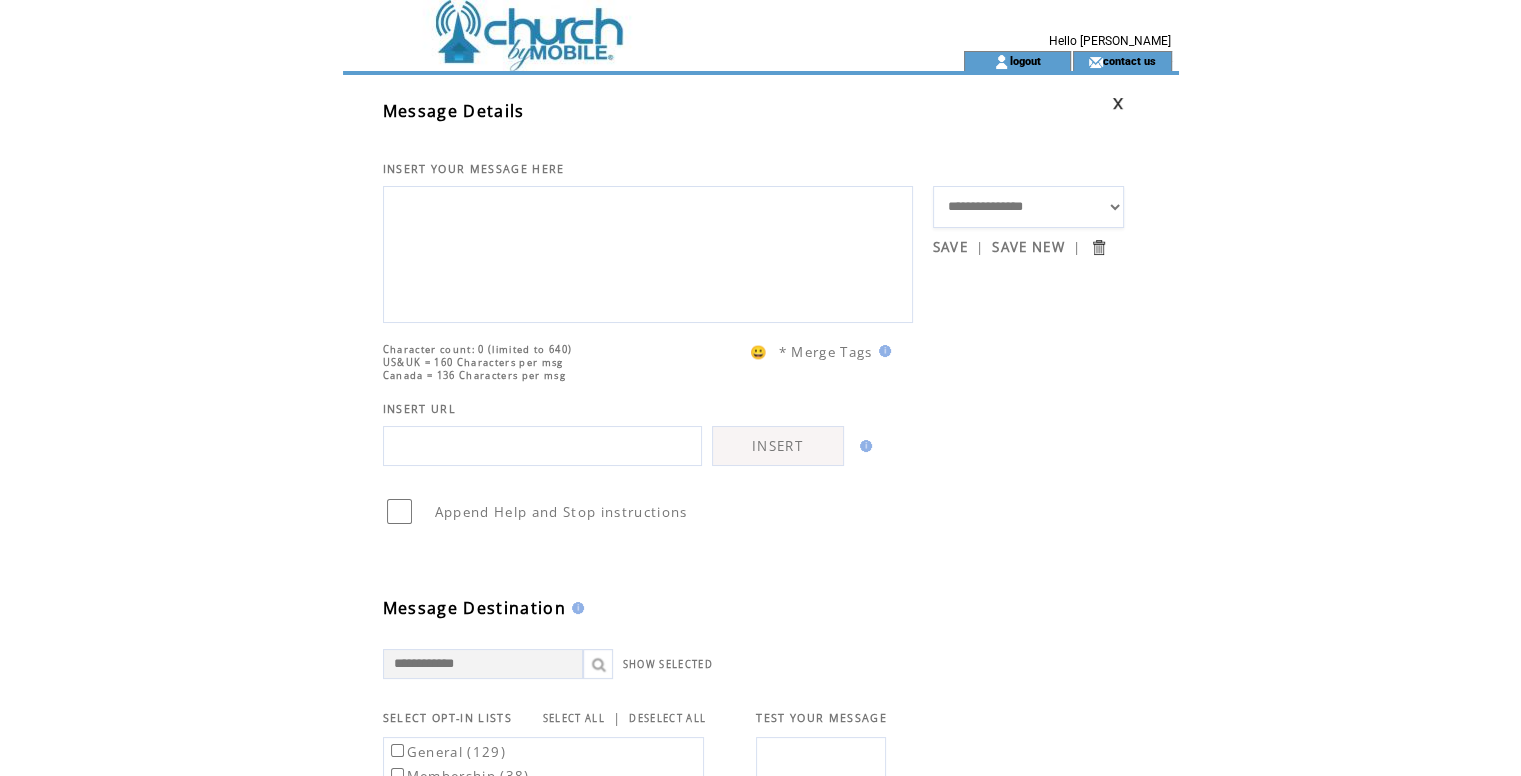 click at bounding box center [648, 252] 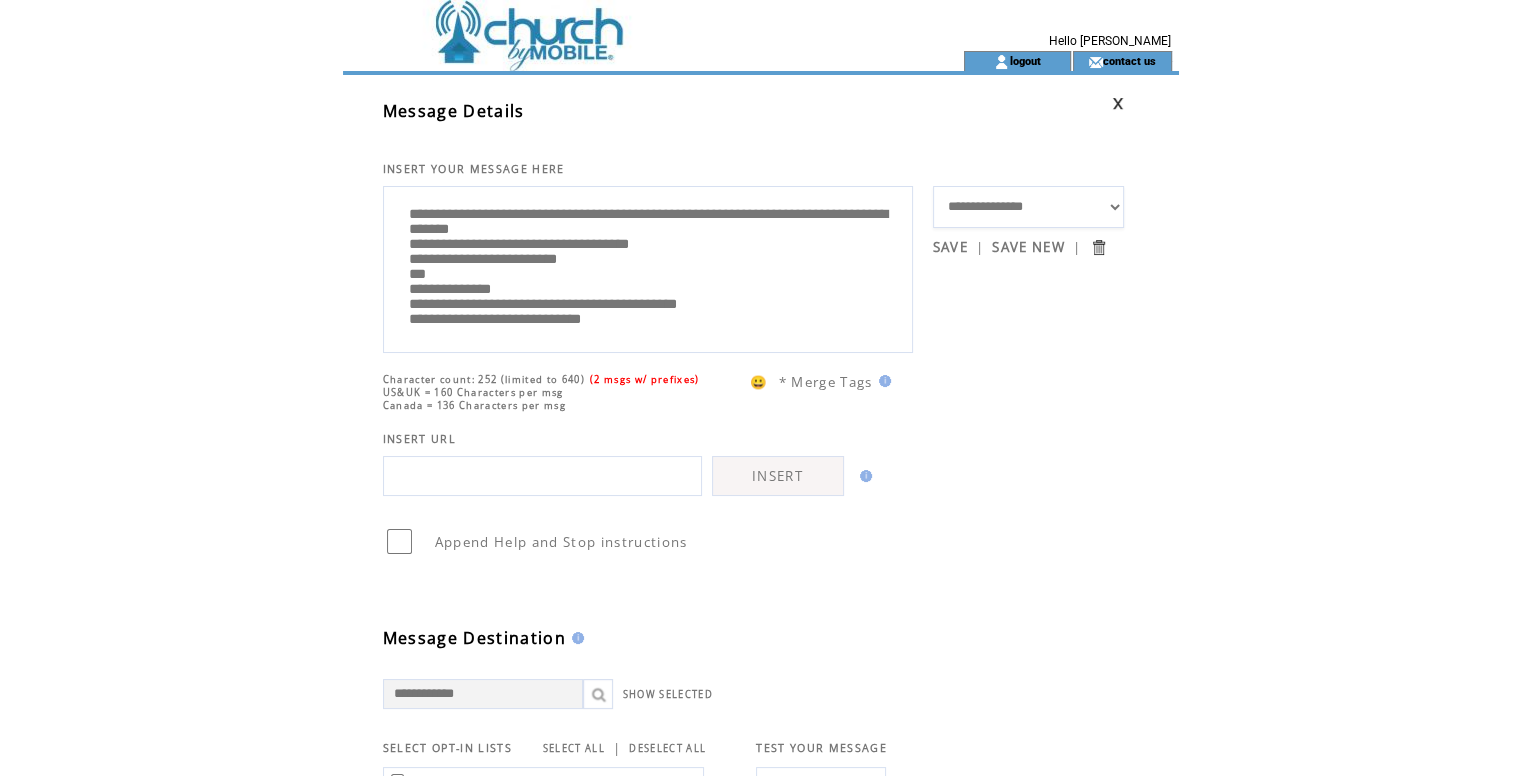 scroll, scrollTop: 0, scrollLeft: 0, axis: both 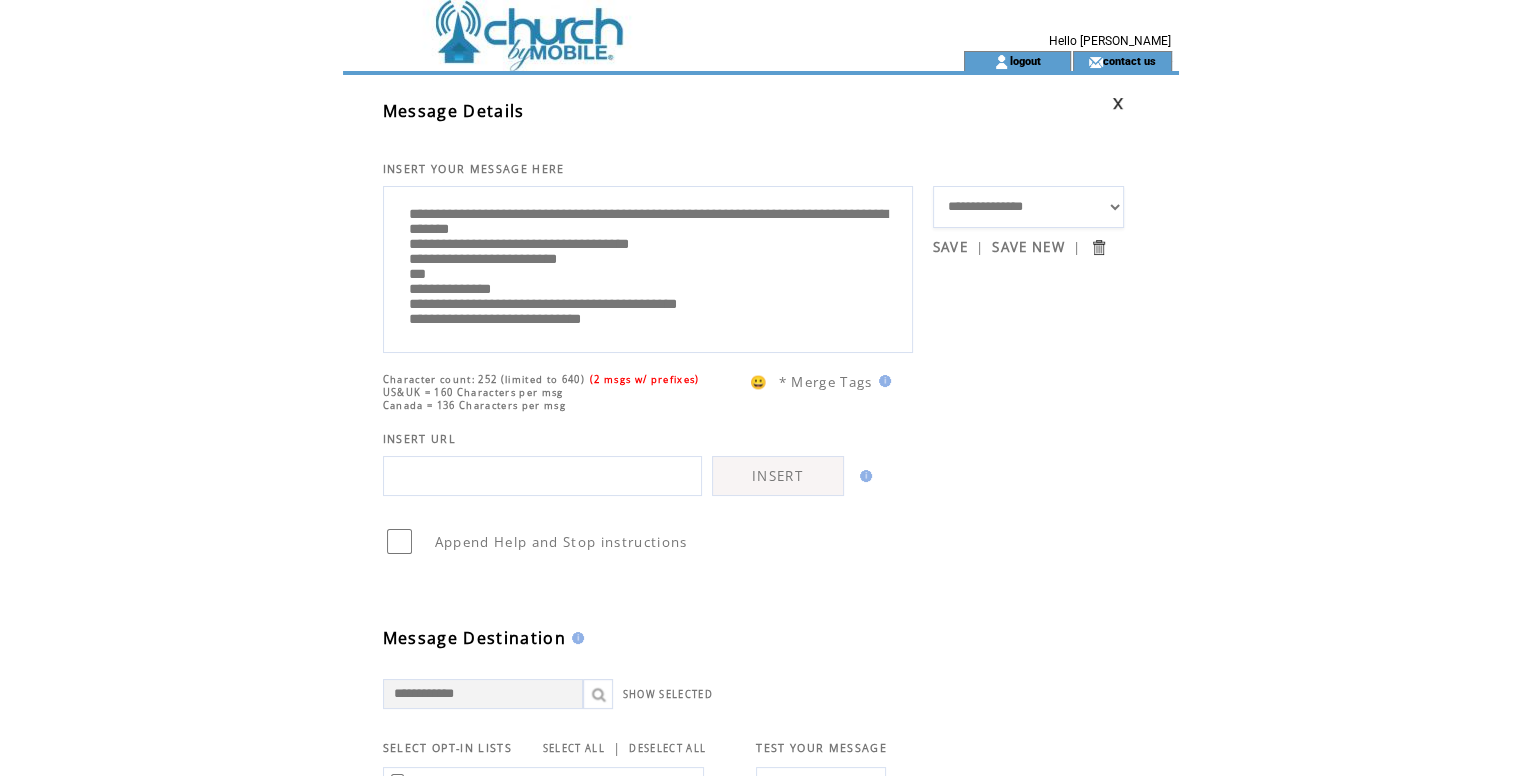 drag, startPoint x: 615, startPoint y: 215, endPoint x: 652, endPoint y: 212, distance: 37.12142 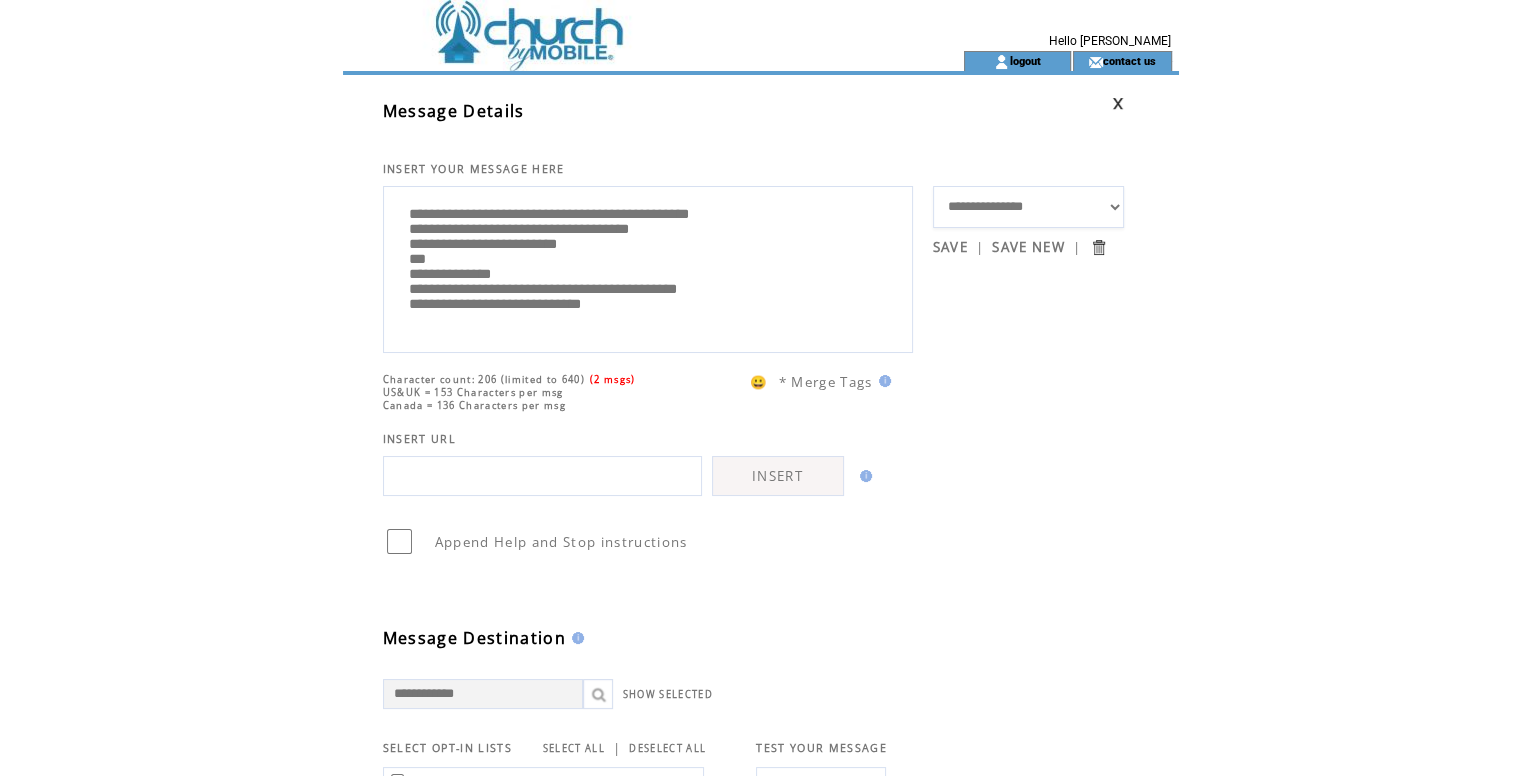 drag, startPoint x: 531, startPoint y: 219, endPoint x: 564, endPoint y: 217, distance: 33.06055 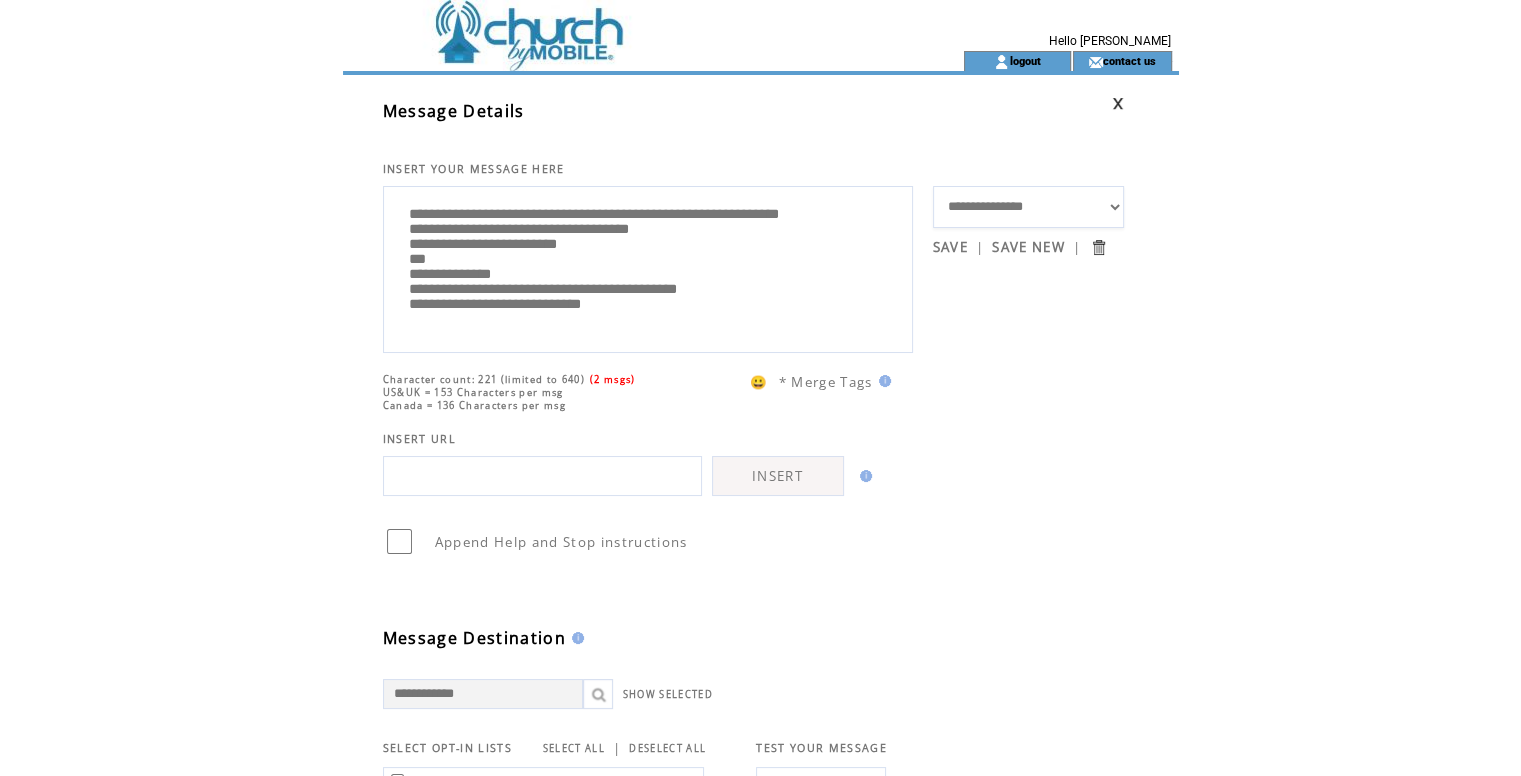 scroll, scrollTop: 40, scrollLeft: 0, axis: vertical 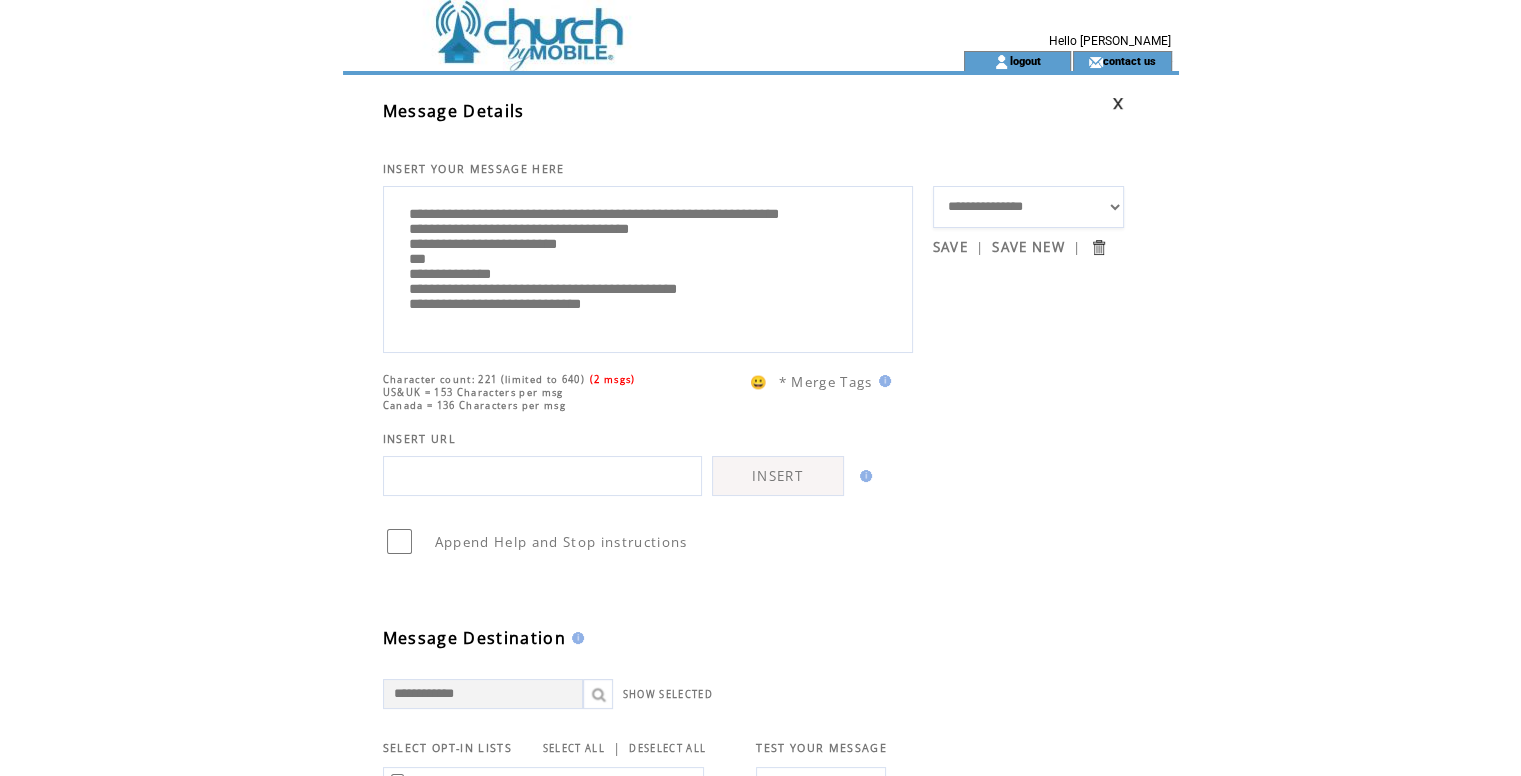 click on "**********" at bounding box center [648, 267] 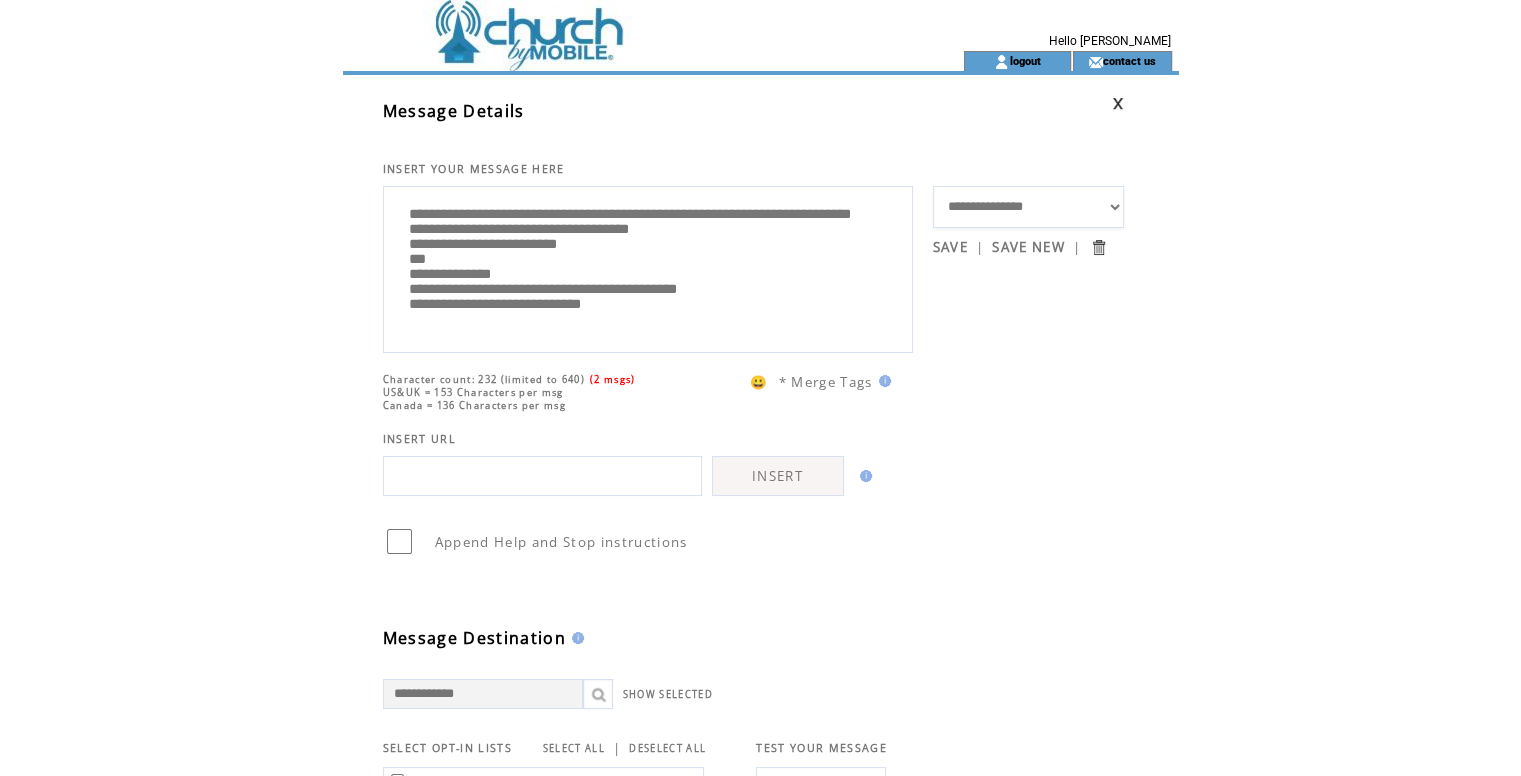 click on "**********" at bounding box center (648, 267) 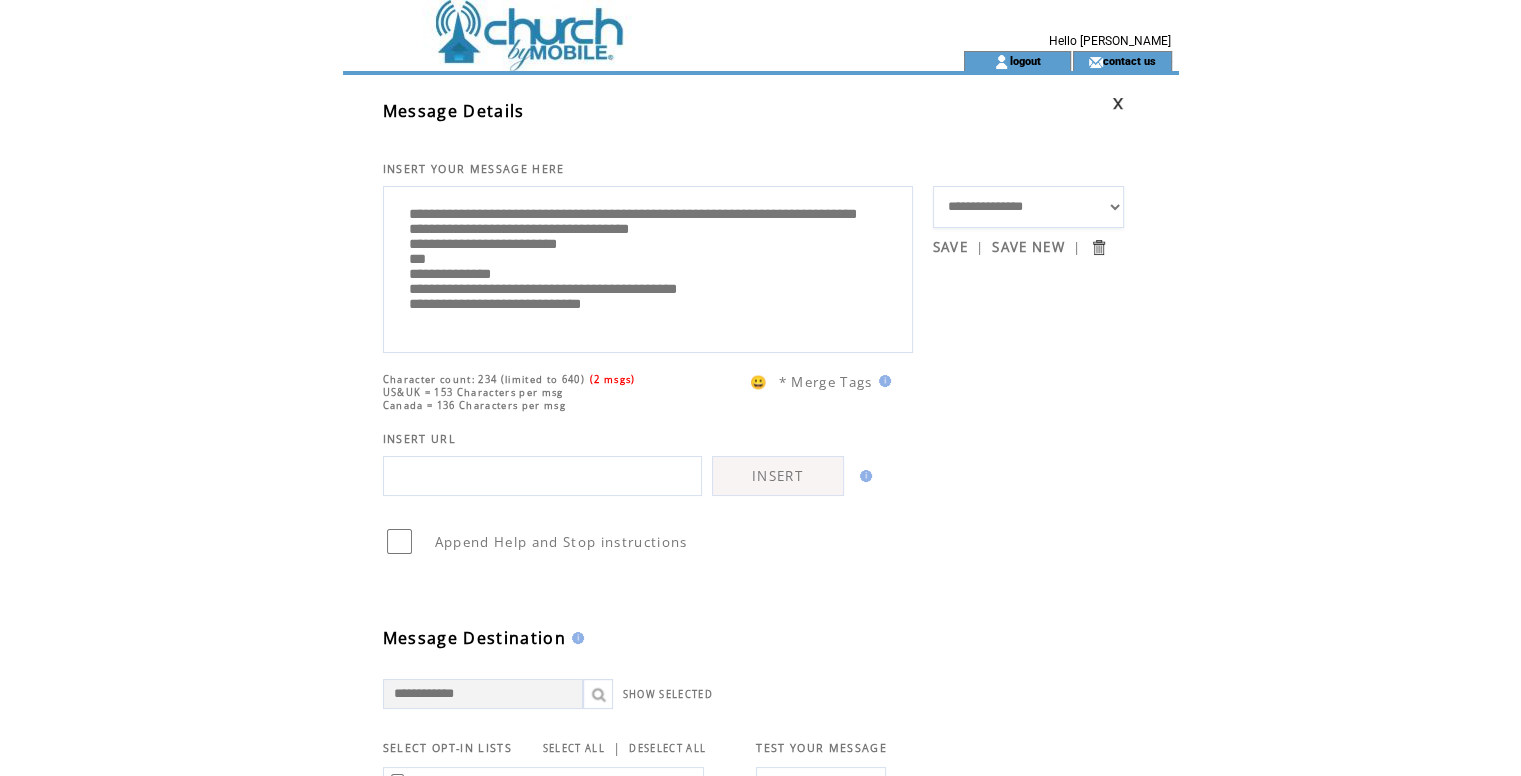 scroll, scrollTop: 40, scrollLeft: 0, axis: vertical 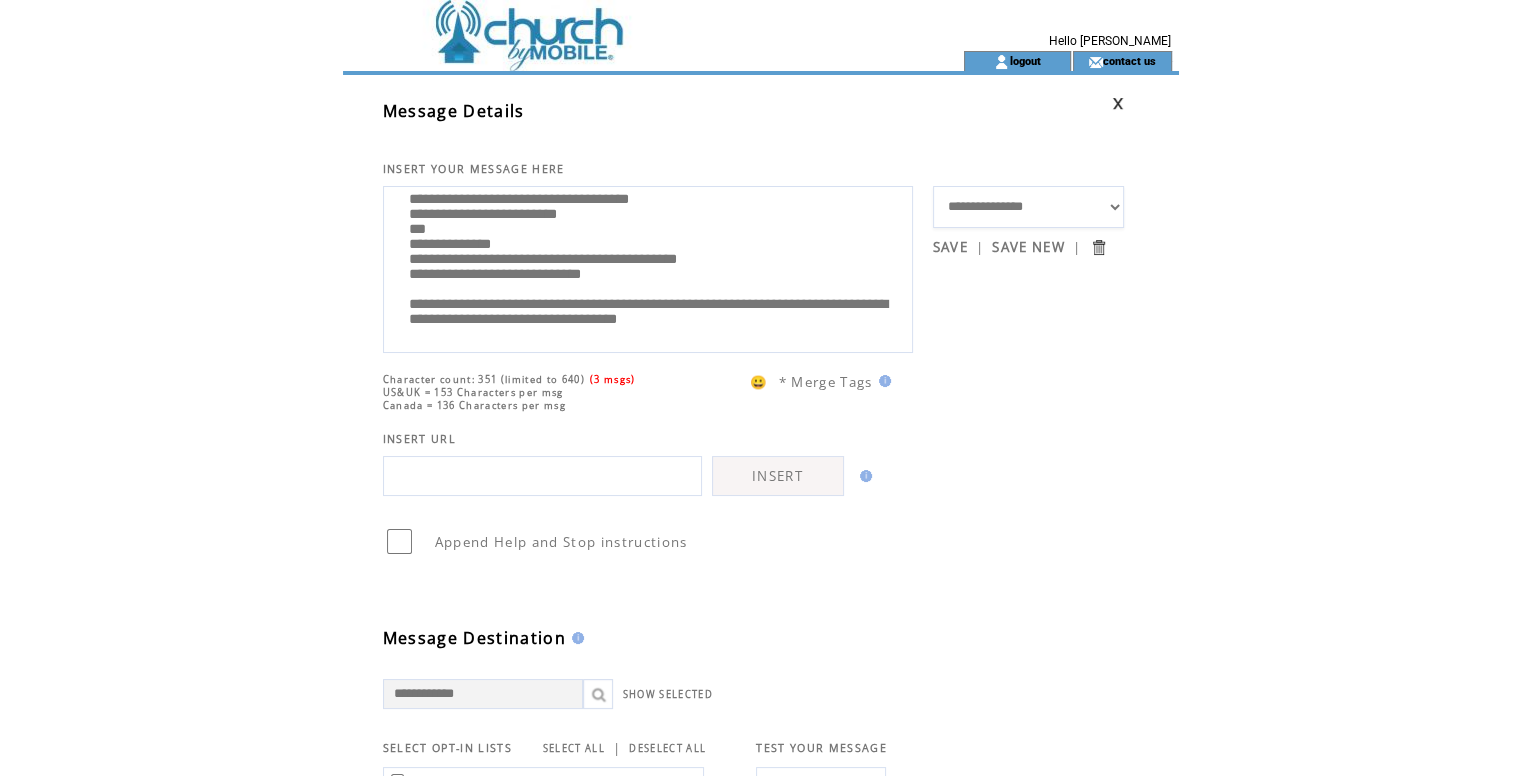 click on "**********" at bounding box center (648, 267) 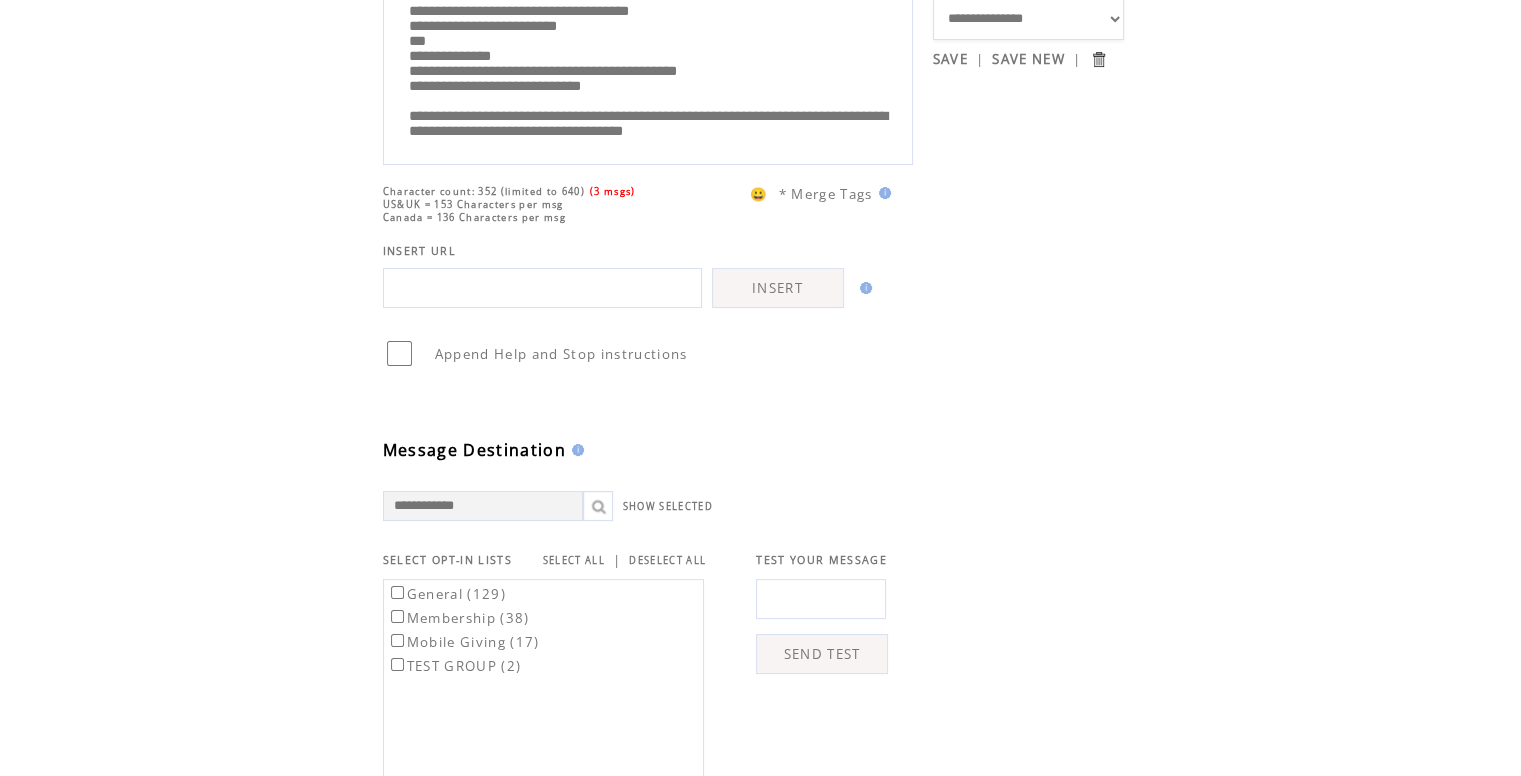 scroll, scrollTop: 200, scrollLeft: 0, axis: vertical 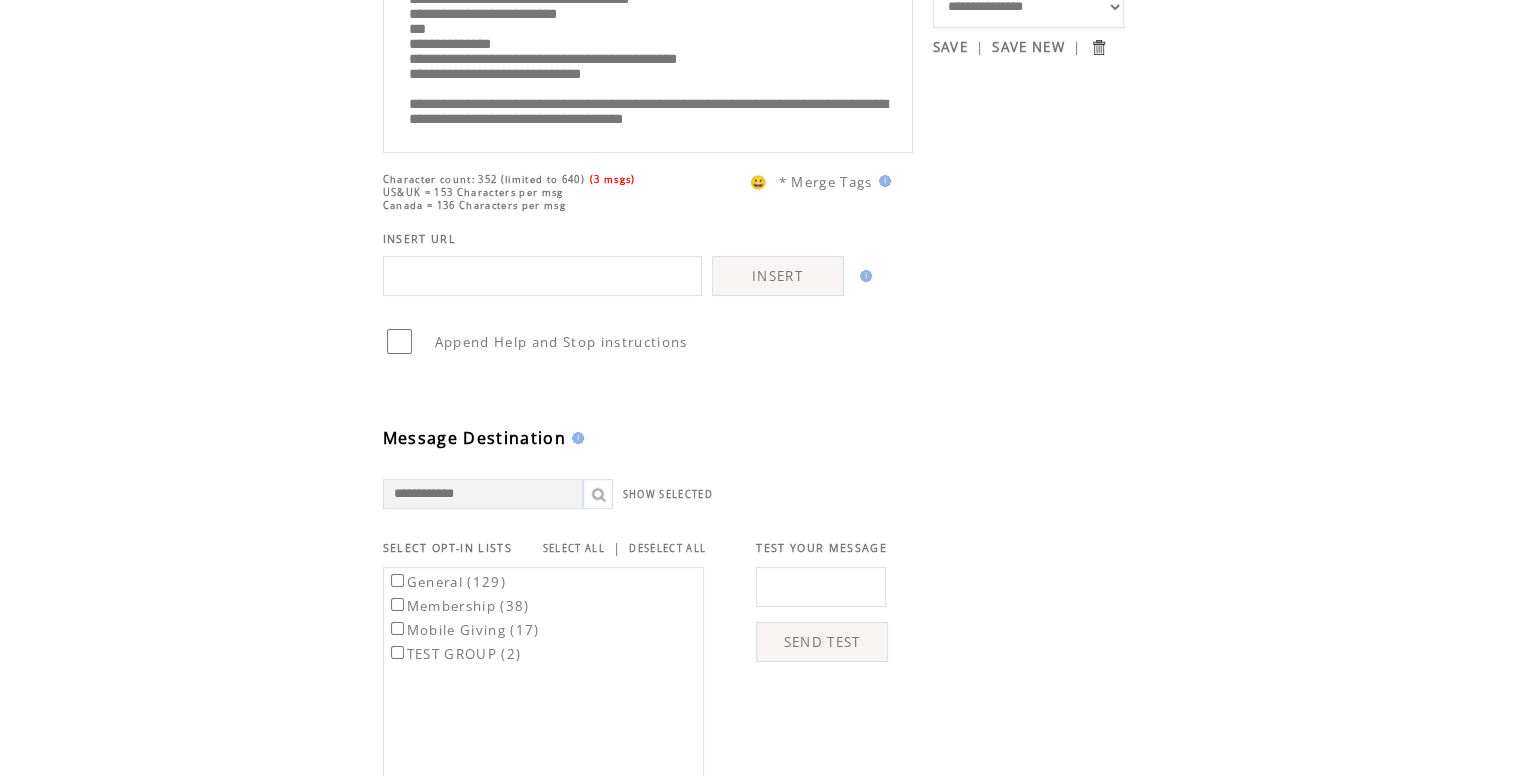 click on "SELECT ALL" at bounding box center (574, 548) 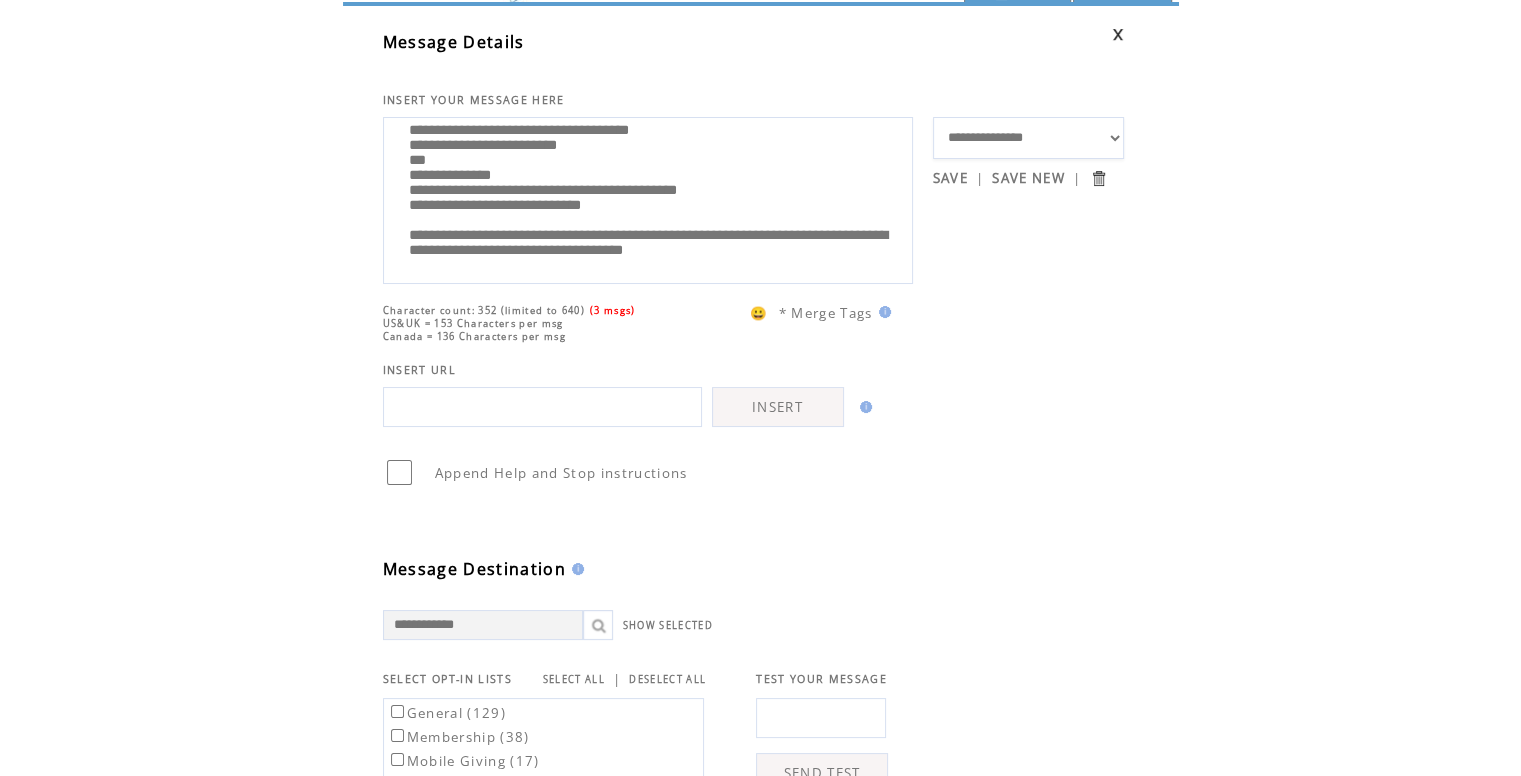 scroll, scrollTop: 0, scrollLeft: 0, axis: both 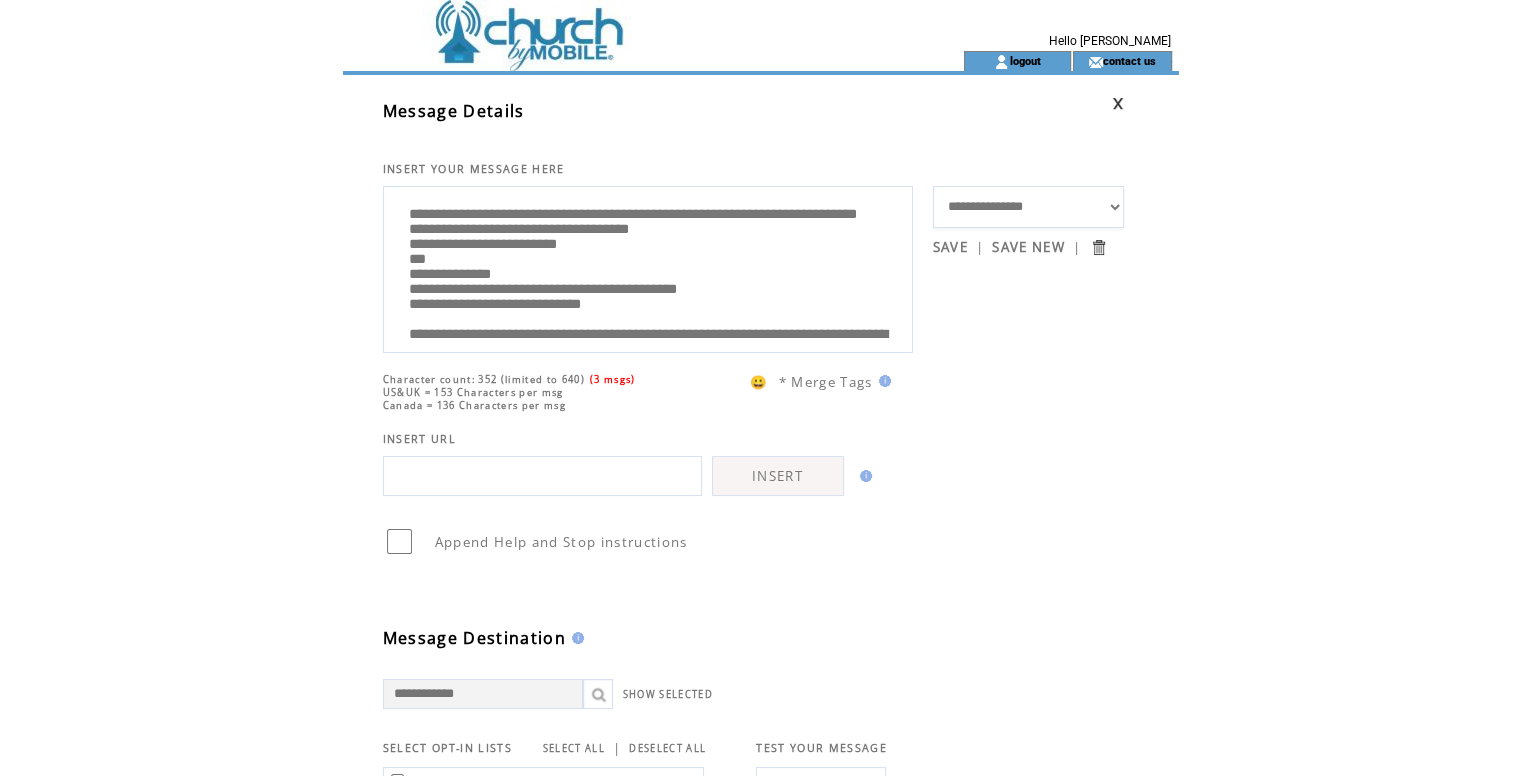 click on "**********" at bounding box center (648, 267) 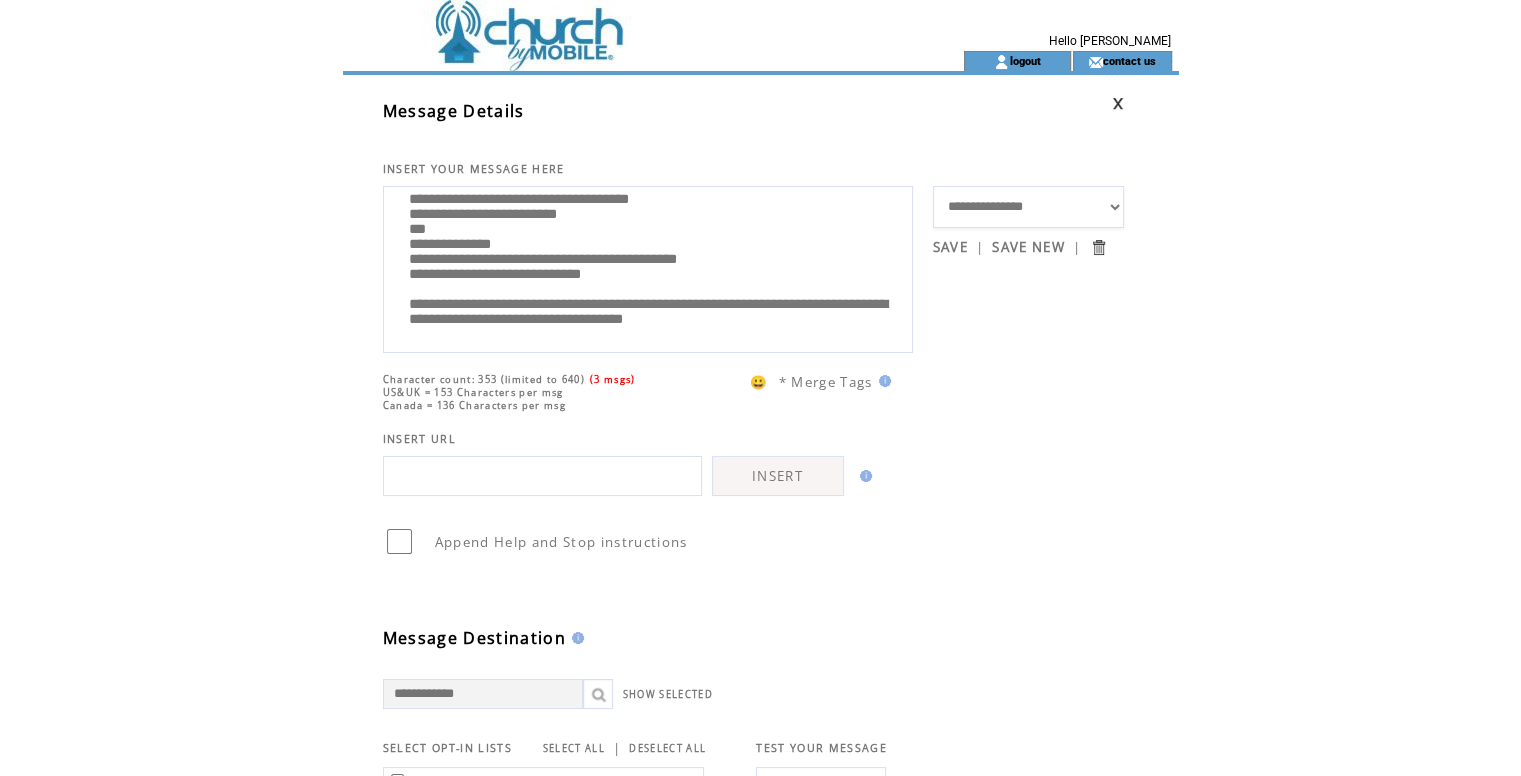 scroll, scrollTop: 120, scrollLeft: 0, axis: vertical 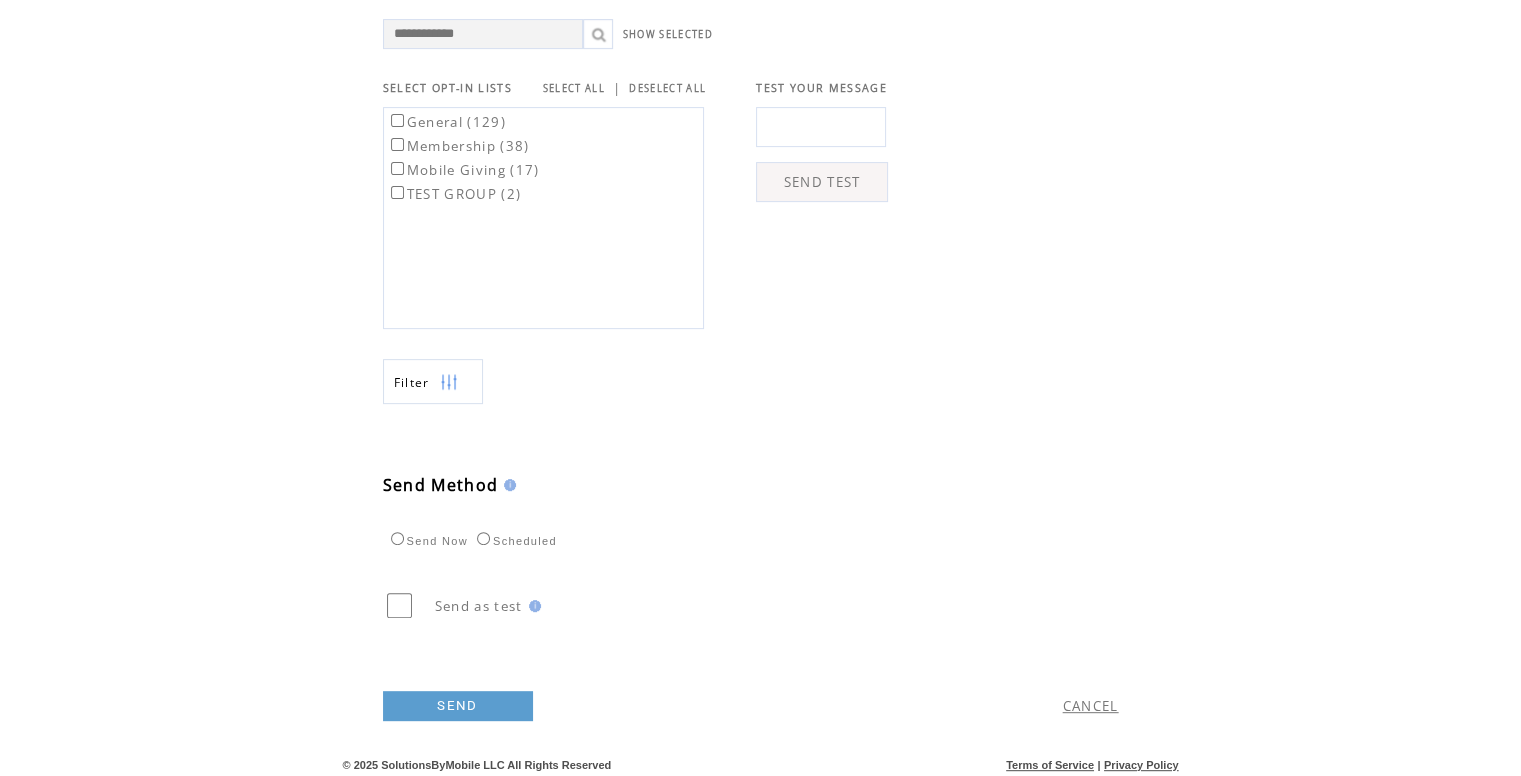 type on "**********" 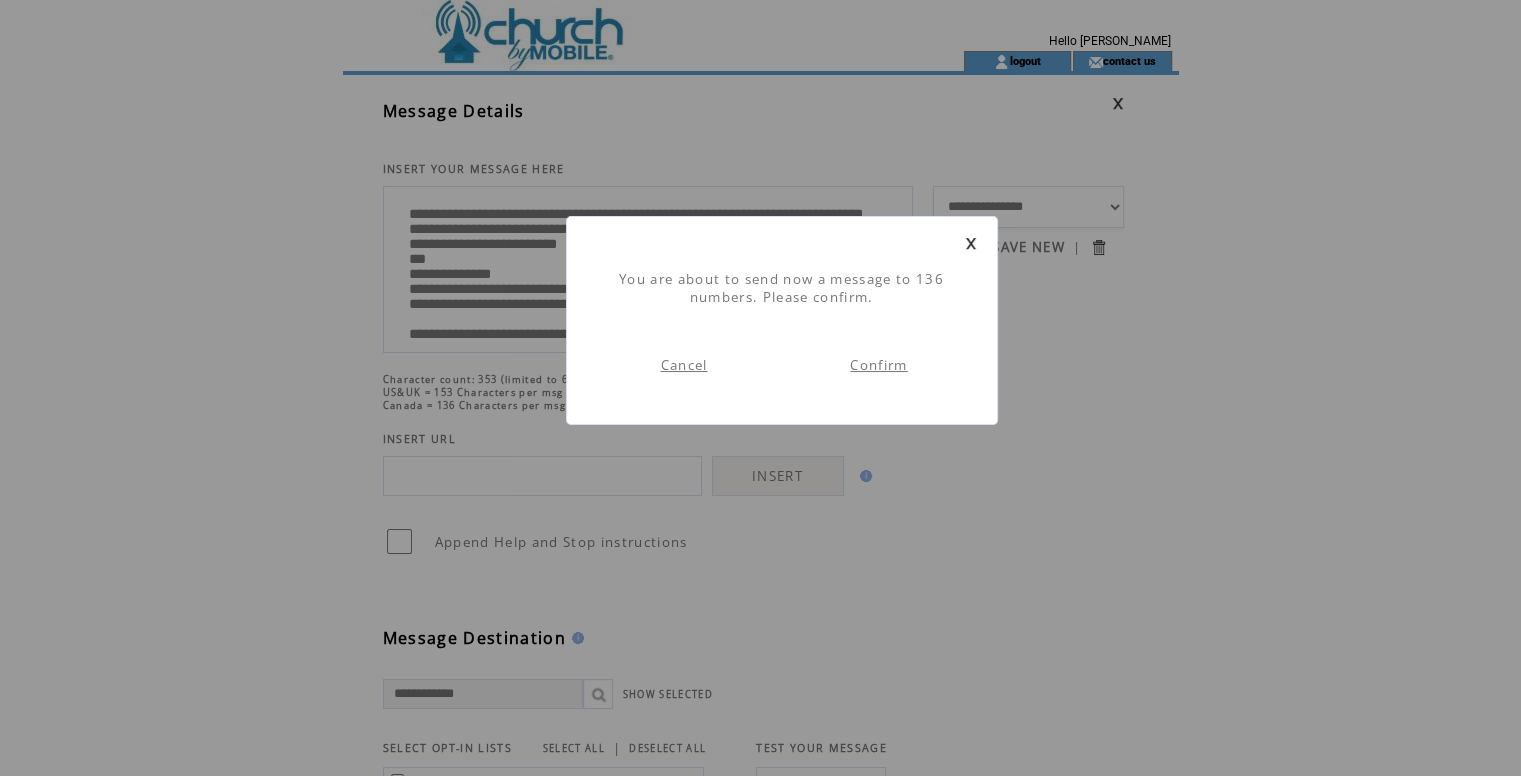 click on "Confirm" at bounding box center (878, 365) 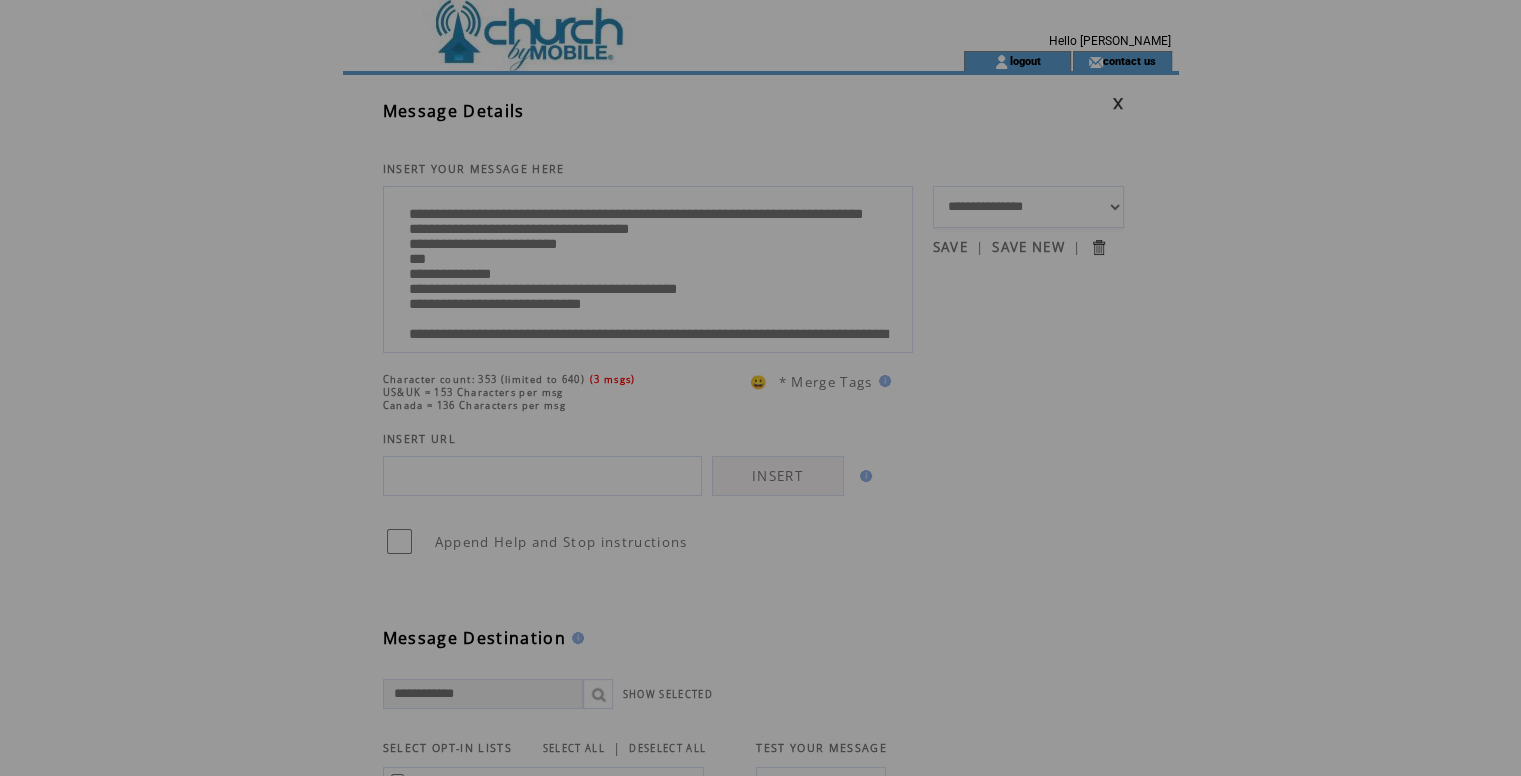 scroll, scrollTop: 0, scrollLeft: 0, axis: both 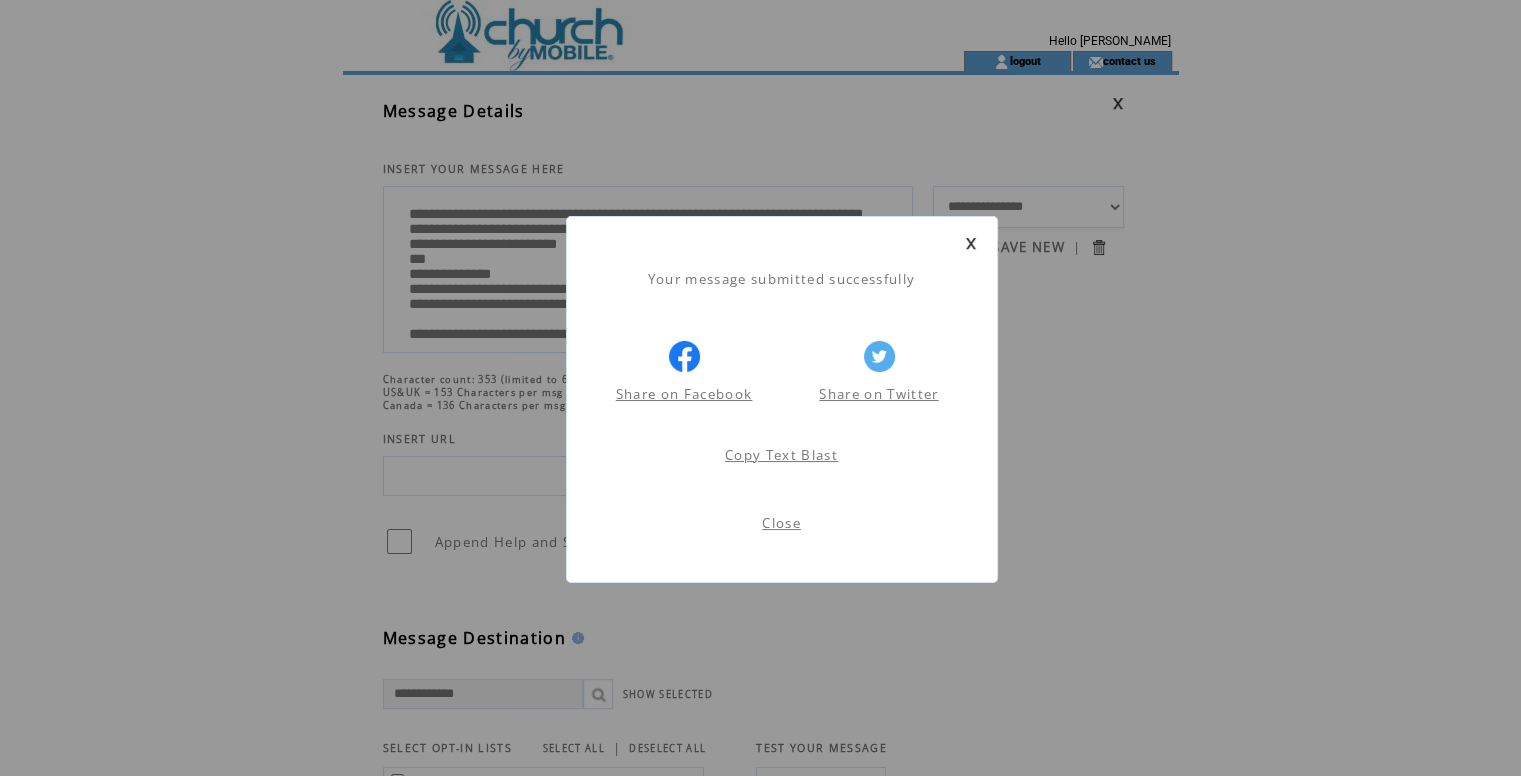 click on "Close" at bounding box center (781, 523) 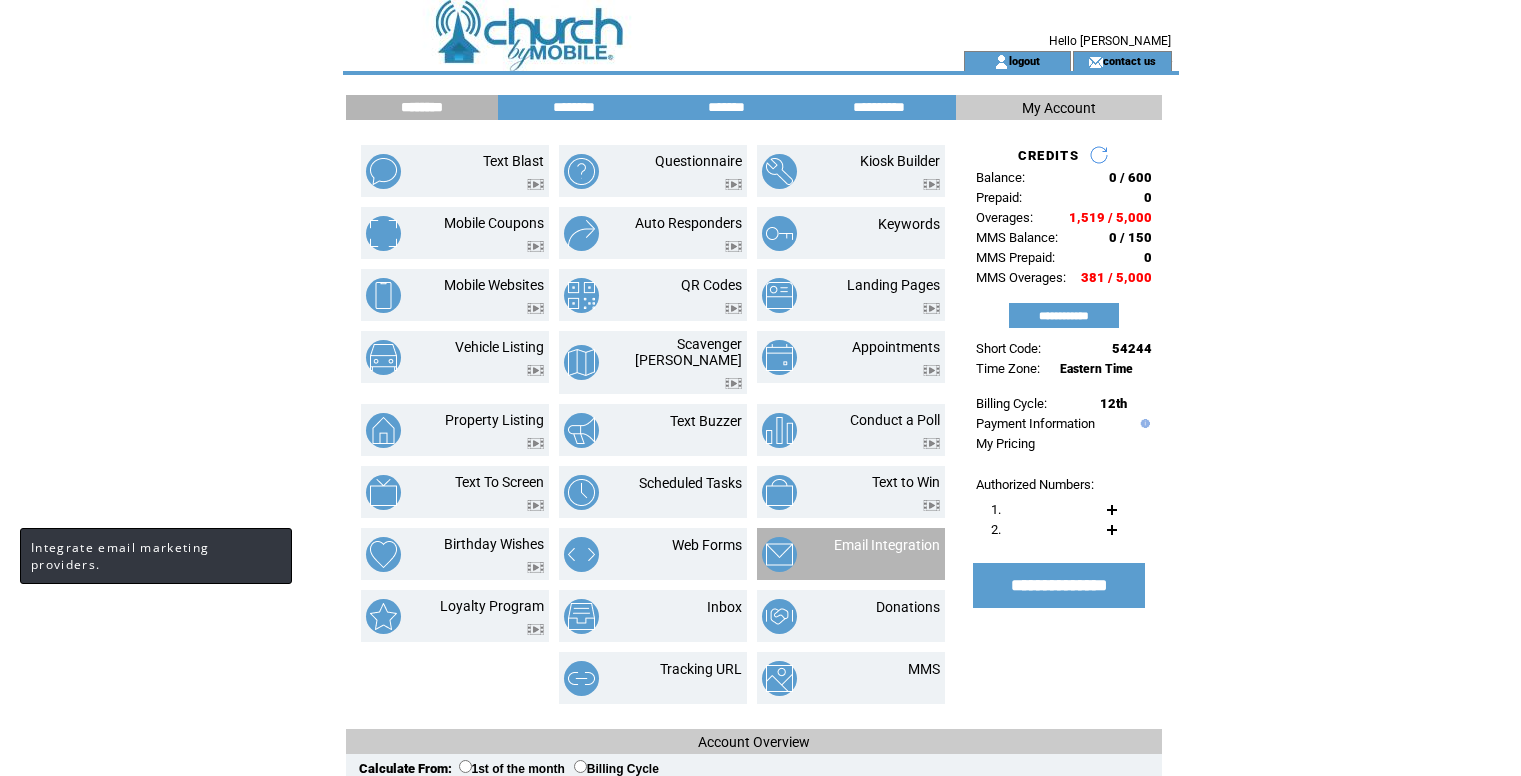 scroll, scrollTop: 0, scrollLeft: 0, axis: both 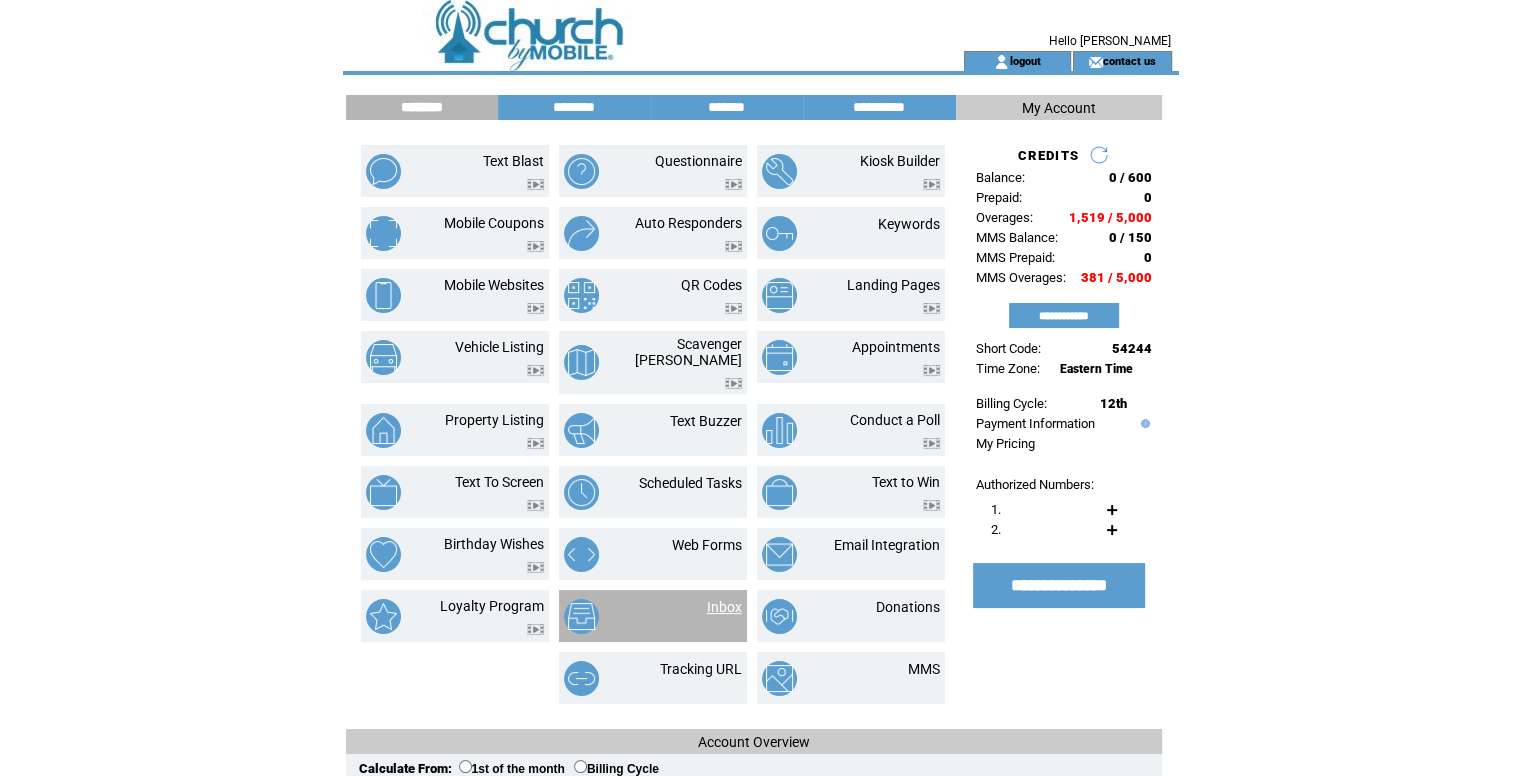 click on "Inbox" at bounding box center [724, 607] 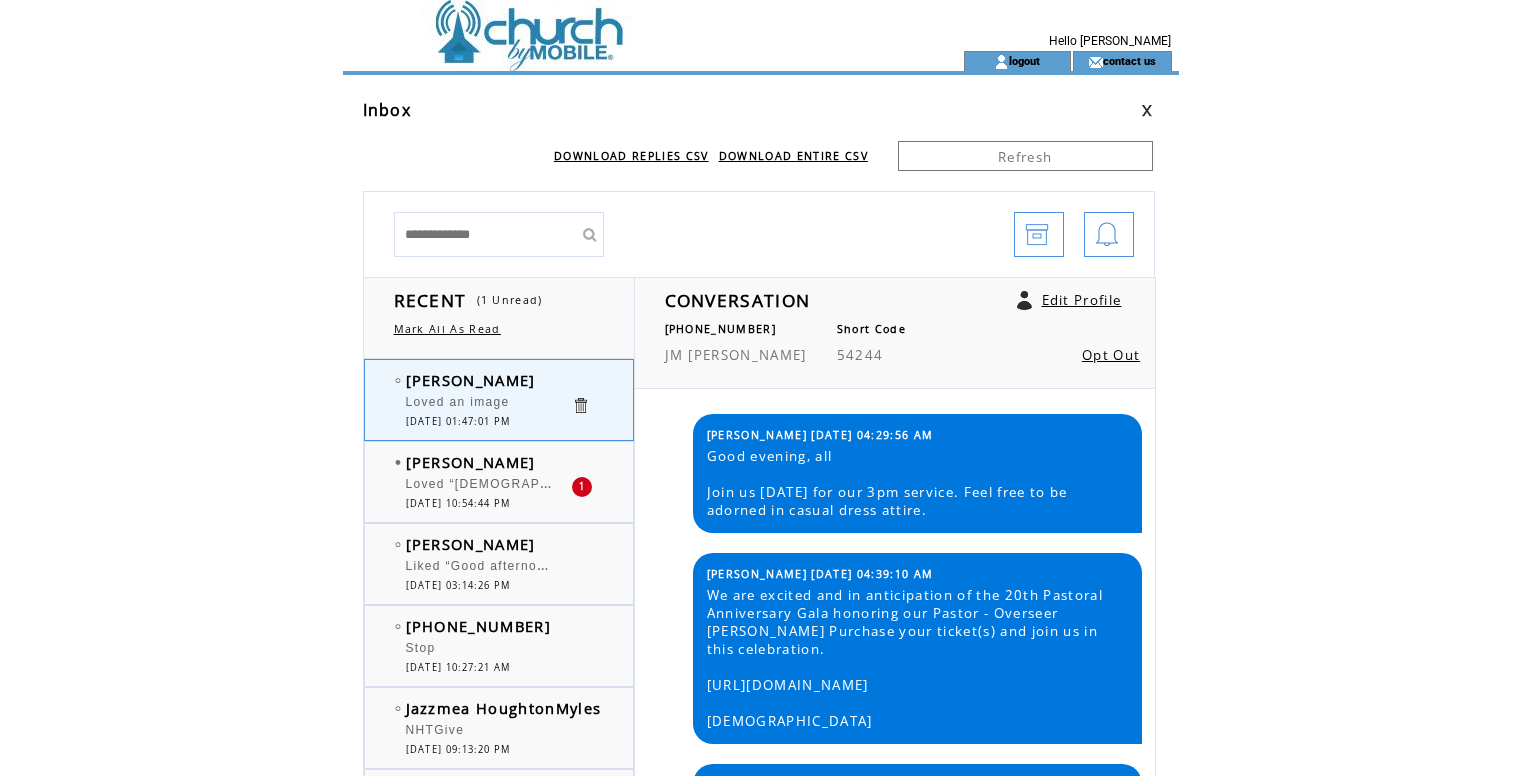scroll, scrollTop: 0, scrollLeft: 0, axis: both 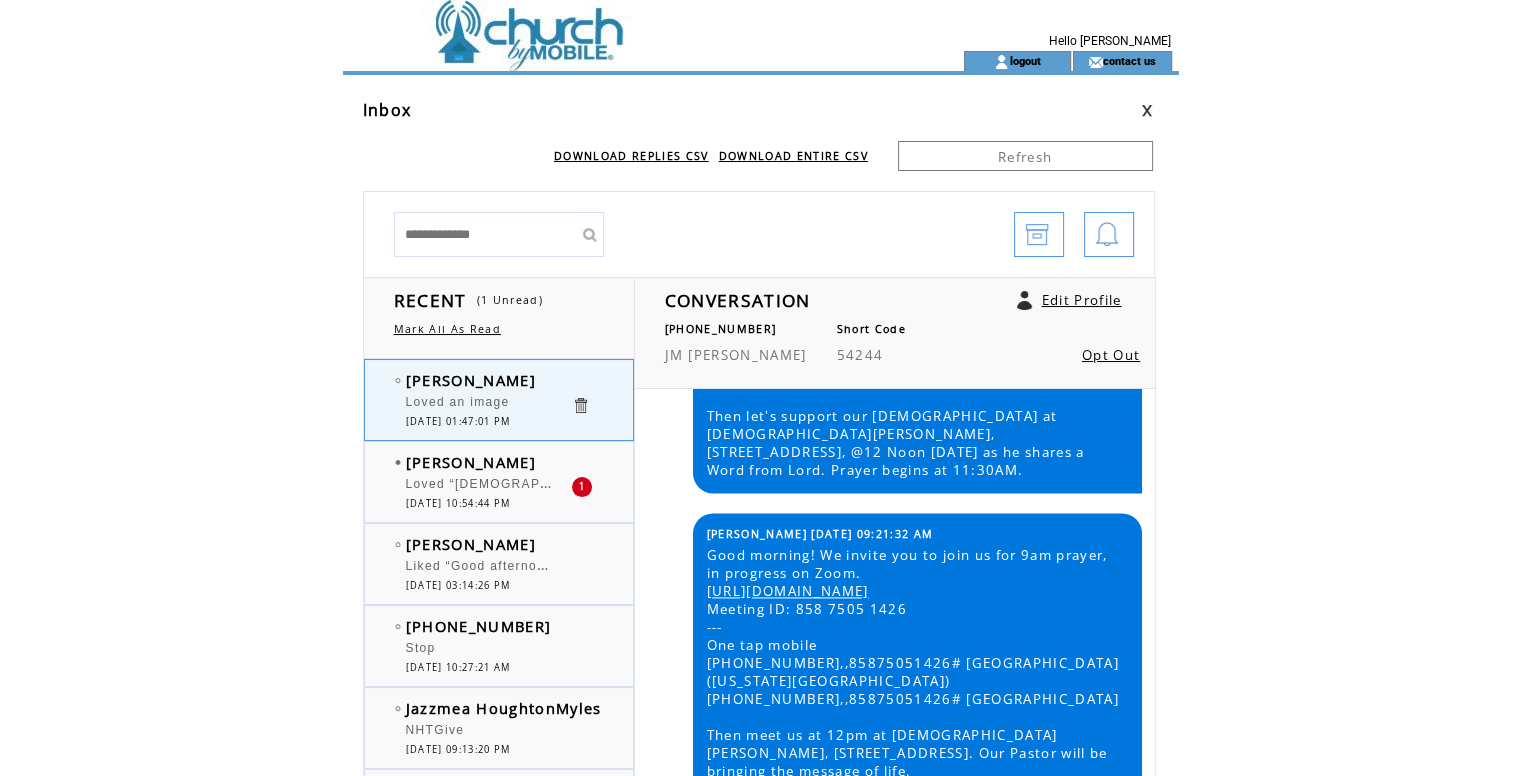 click on "[PERSON_NAME]" at bounding box center [471, 462] 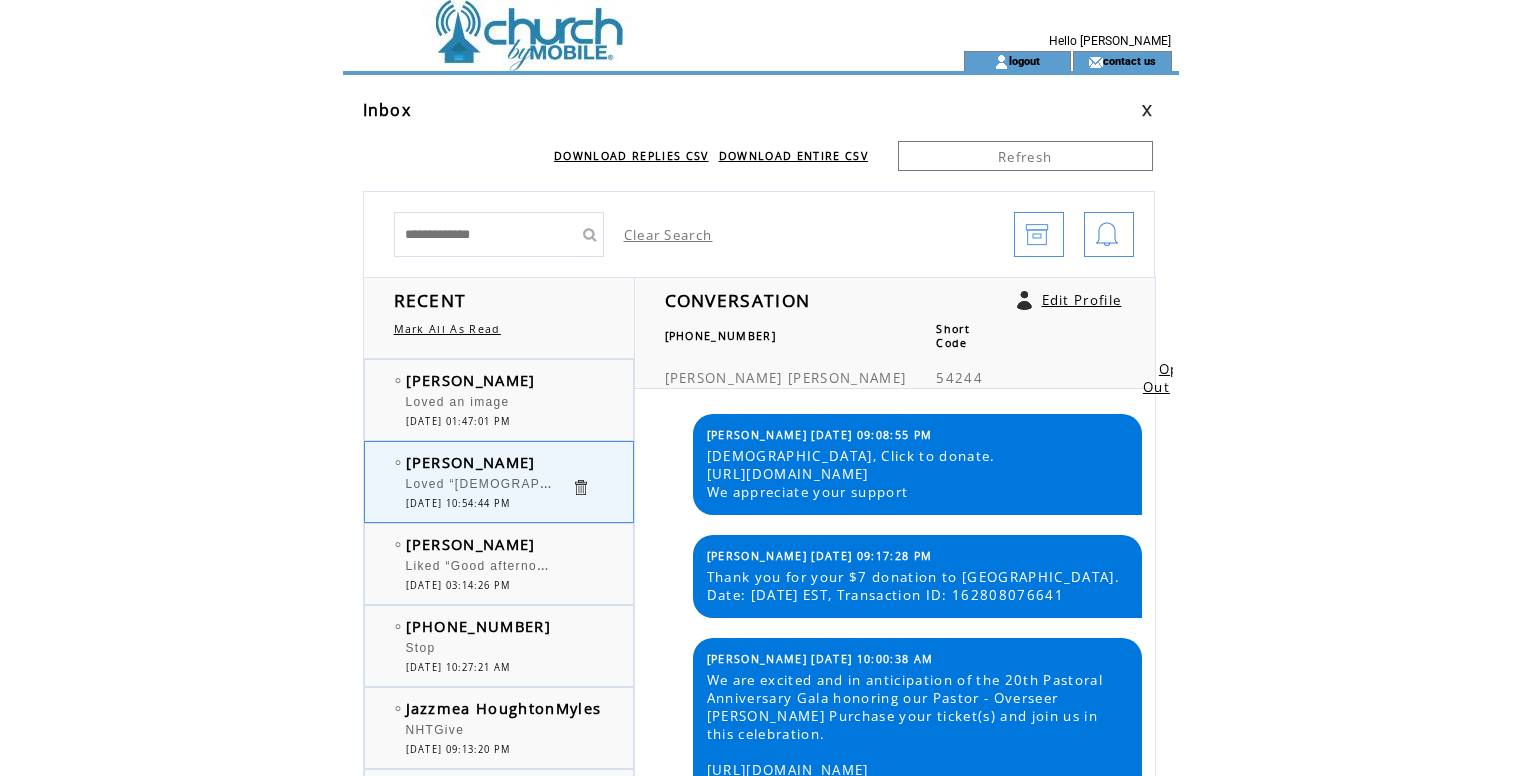scroll, scrollTop: 0, scrollLeft: 0, axis: both 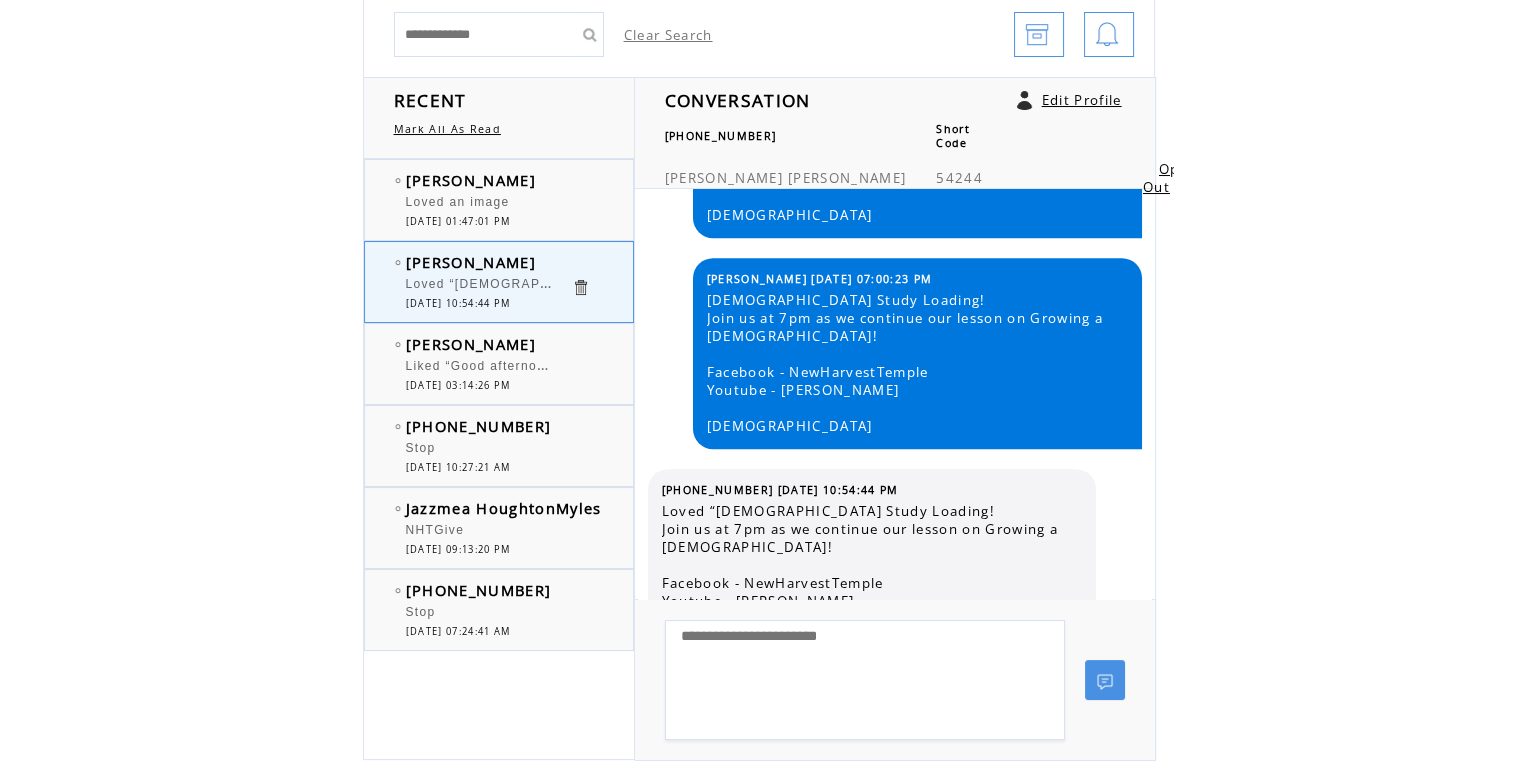 click on "Loved an image" at bounding box center [488, 205] 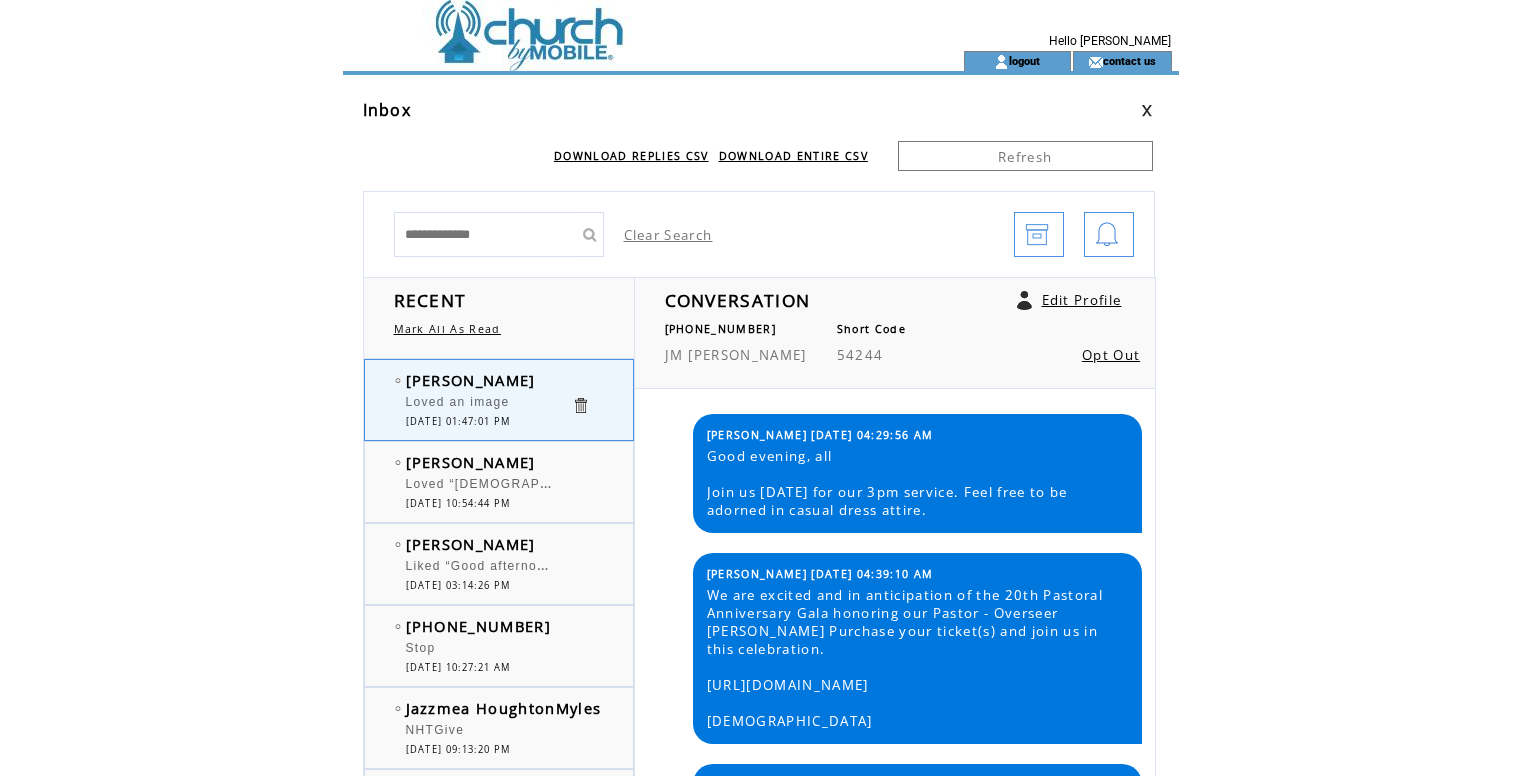 scroll, scrollTop: 0, scrollLeft: 0, axis: both 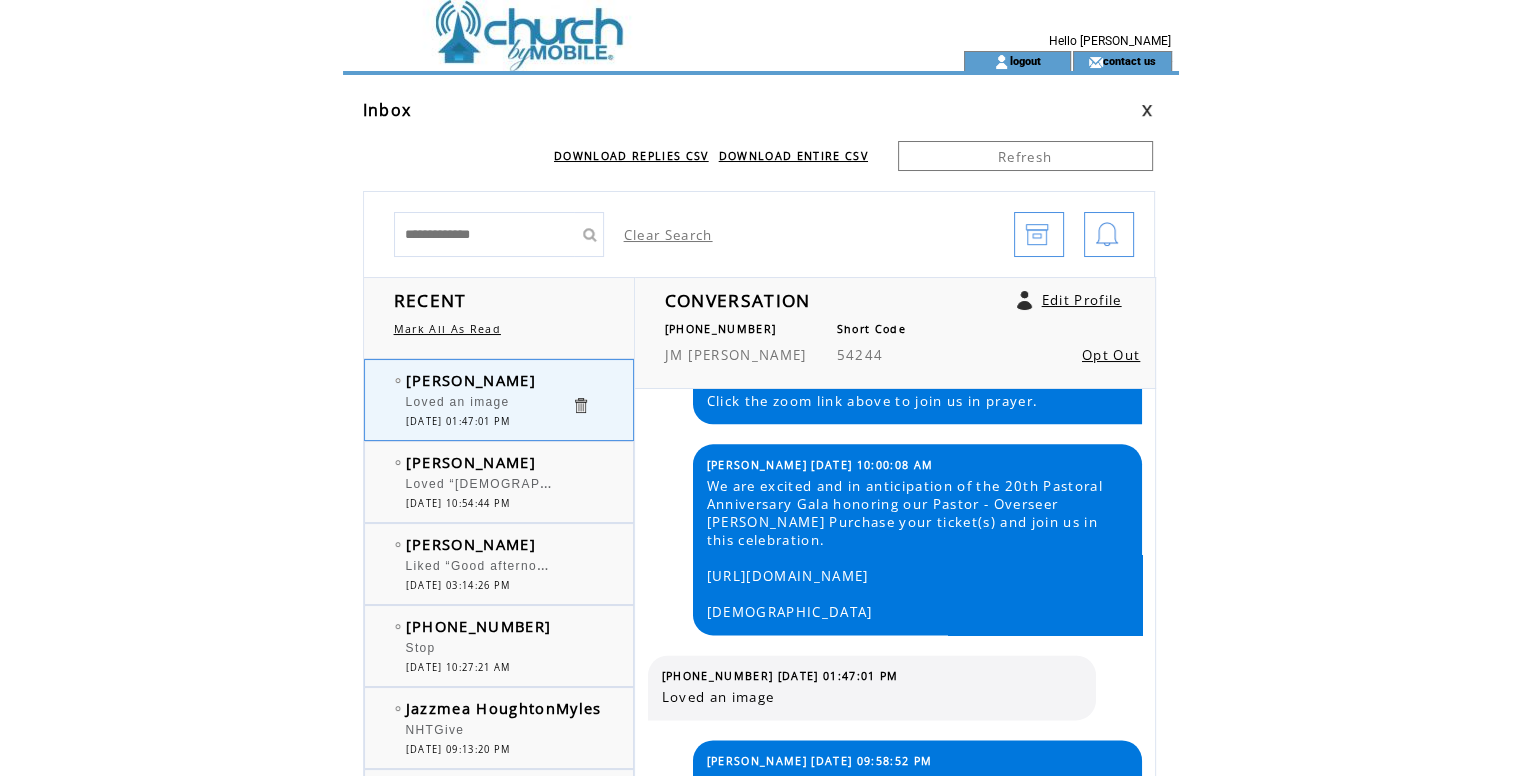click at bounding box center (617, 25) 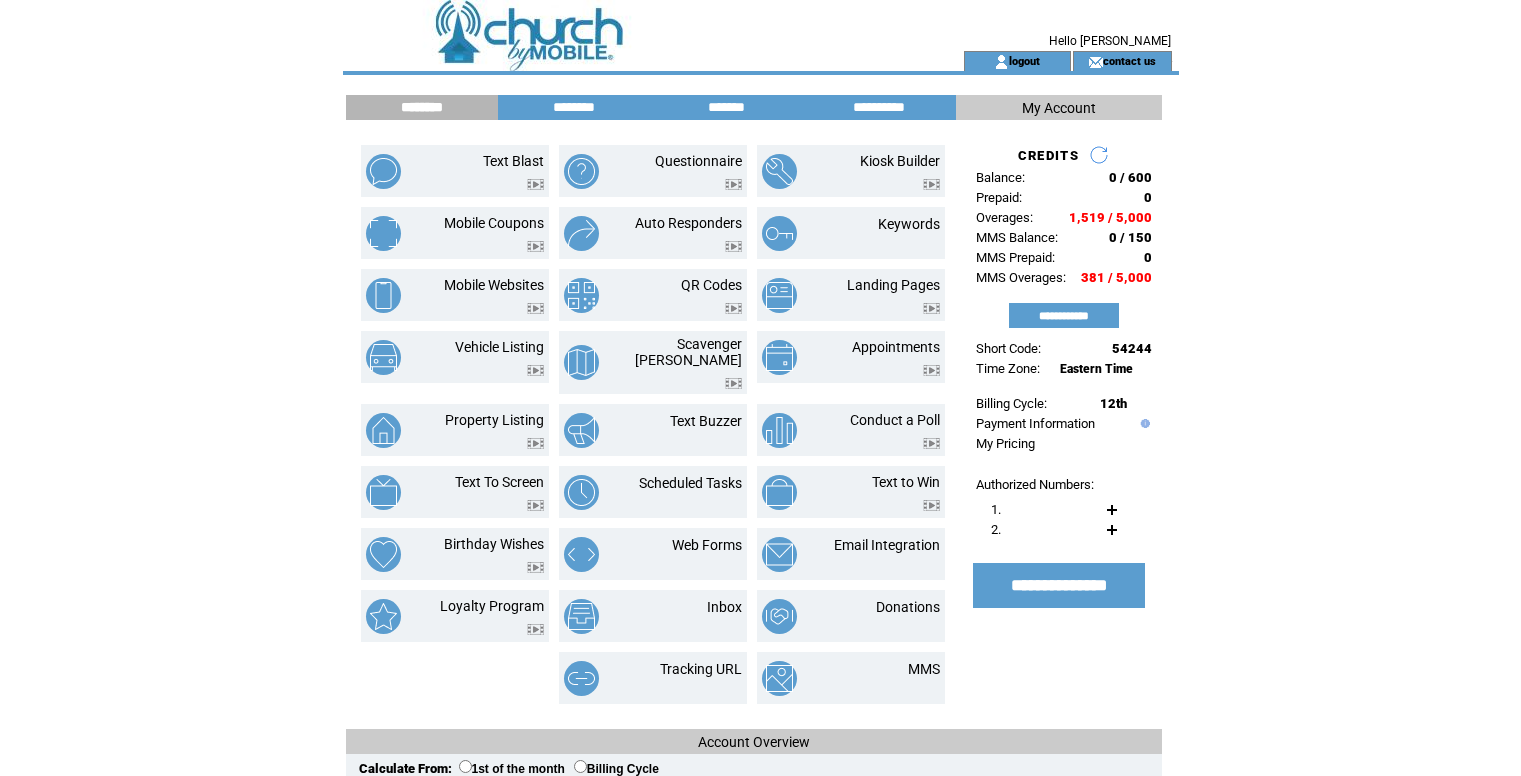 scroll, scrollTop: 0, scrollLeft: 0, axis: both 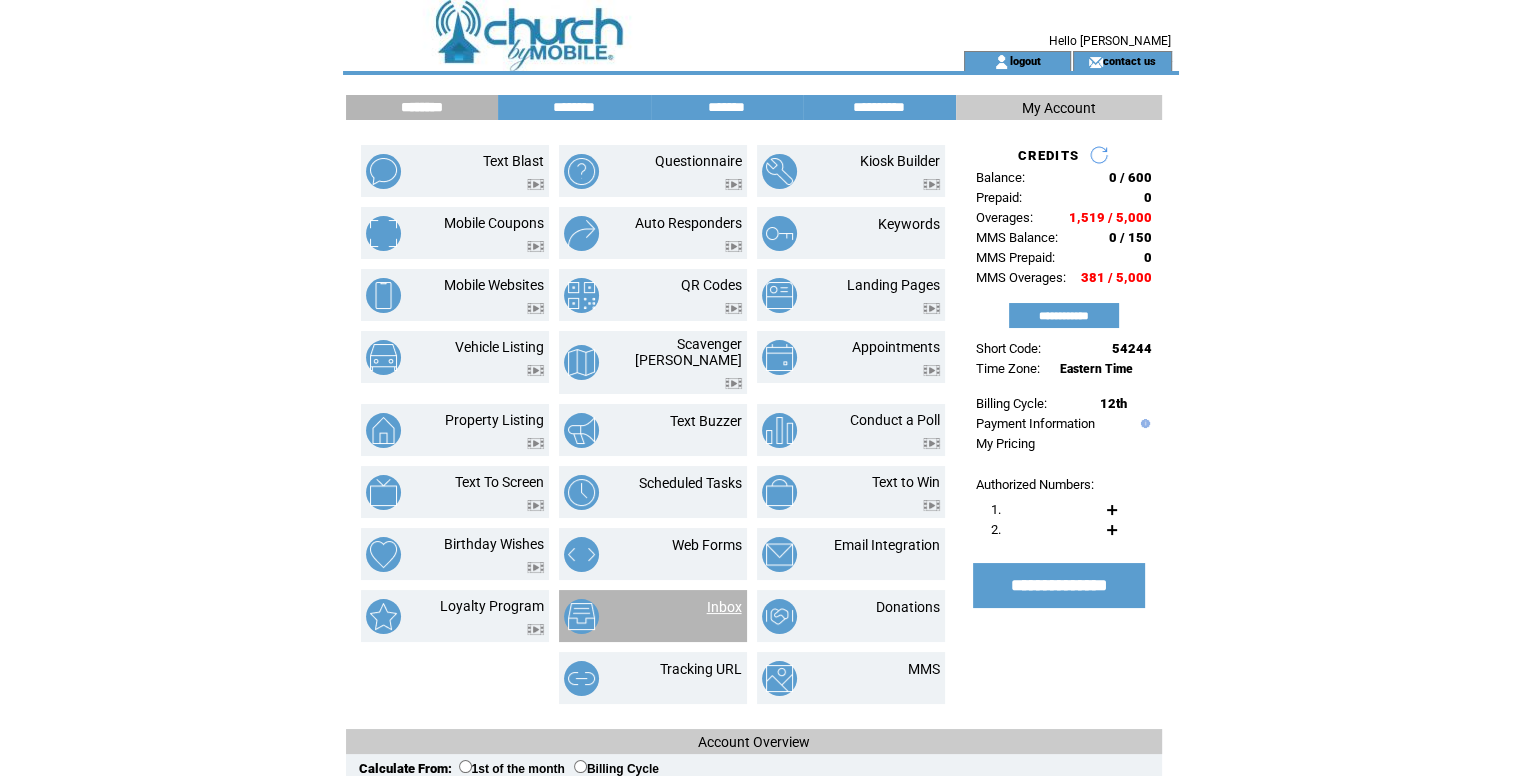 click on "Inbox" at bounding box center (724, 607) 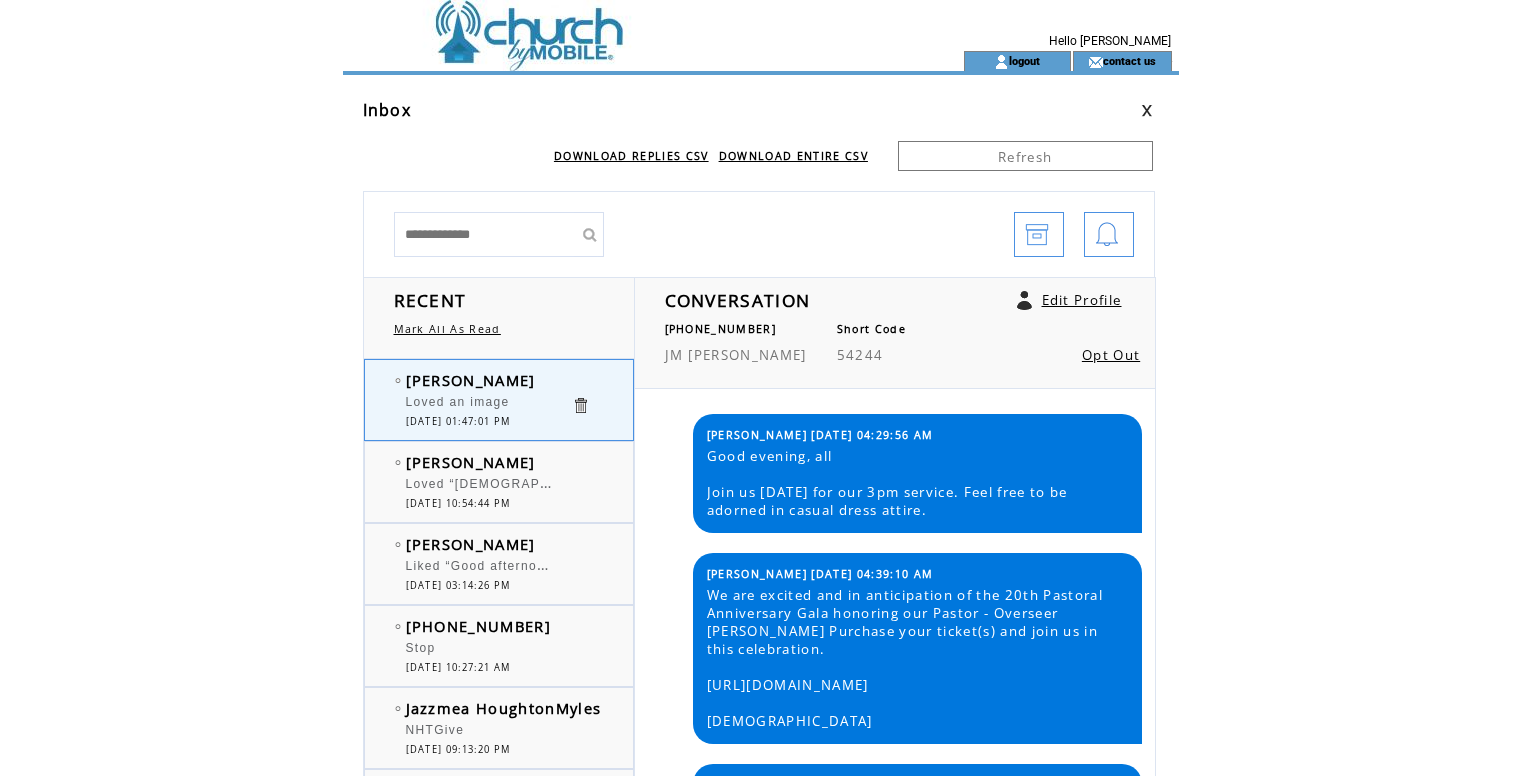 scroll, scrollTop: 0, scrollLeft: 0, axis: both 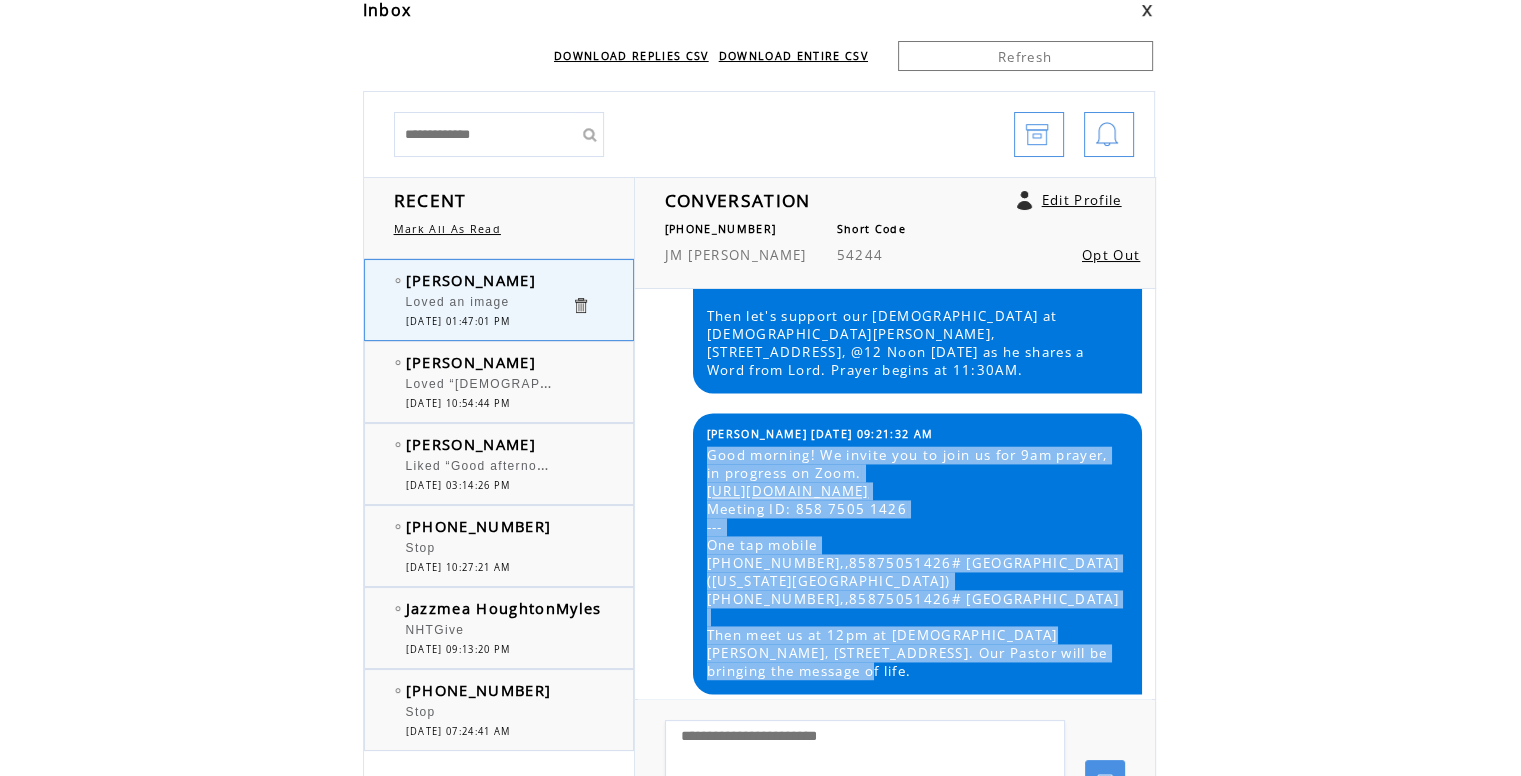 drag, startPoint x: 702, startPoint y: 569, endPoint x: 931, endPoint y: 673, distance: 251.50945 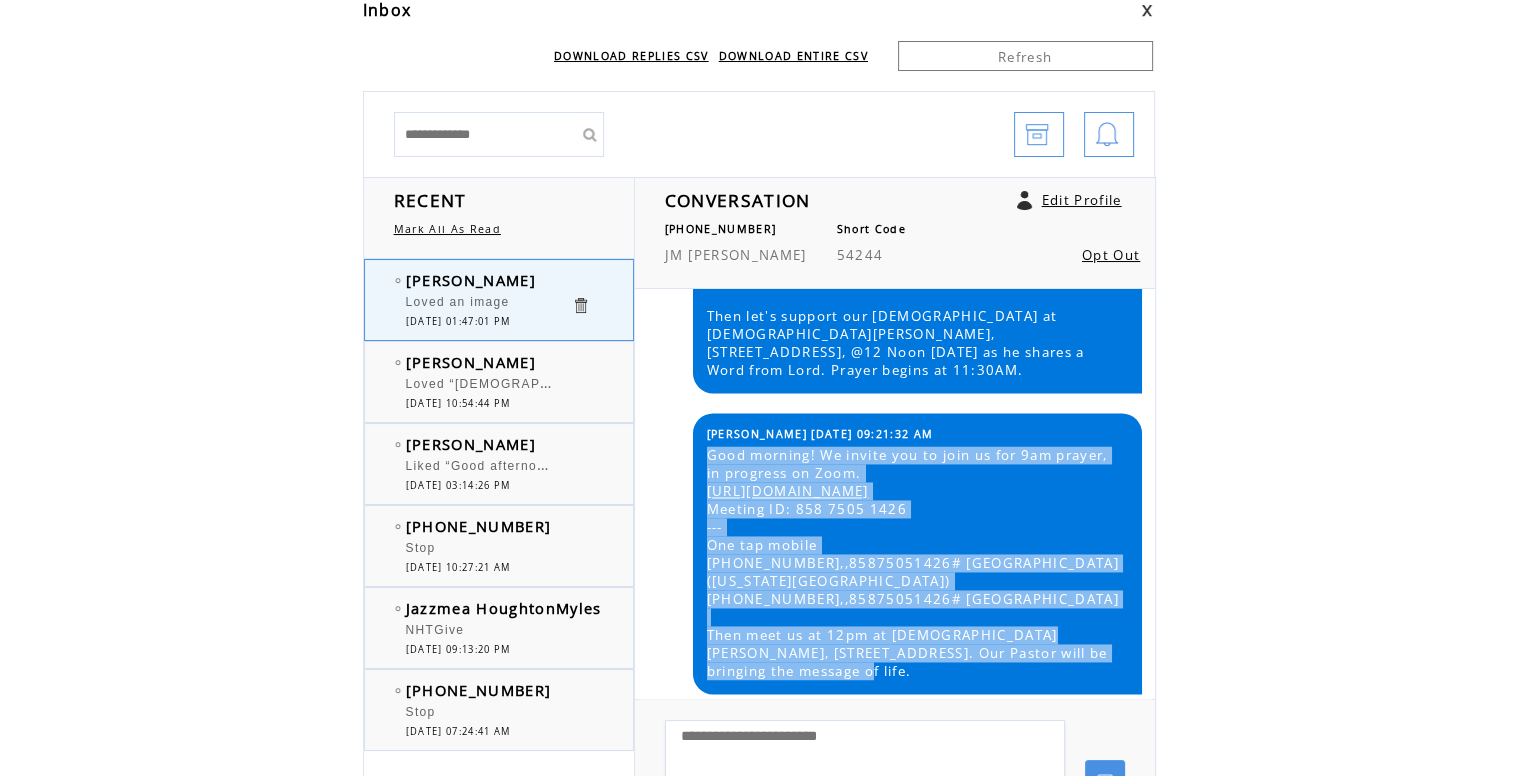 copy on "Good morning! We invite you to join us for 9am prayer, in progress on Zoom.  [URL][DOMAIN_NAME] Meeting ID: [PHONE_NUMBER] --- One tap mobile [PHONE_NUMBER],,[PHONE_NUMBER]# [GEOGRAPHIC_DATA] ([US_STATE][GEOGRAPHIC_DATA]) [PHONE_NUMBER],,85875051426# US Then meet us at 12pm at [GEOGRAPHIC_DATA][PERSON_NAME], [STREET_ADDRESS] Our Pastor will be bringing the message of life." 